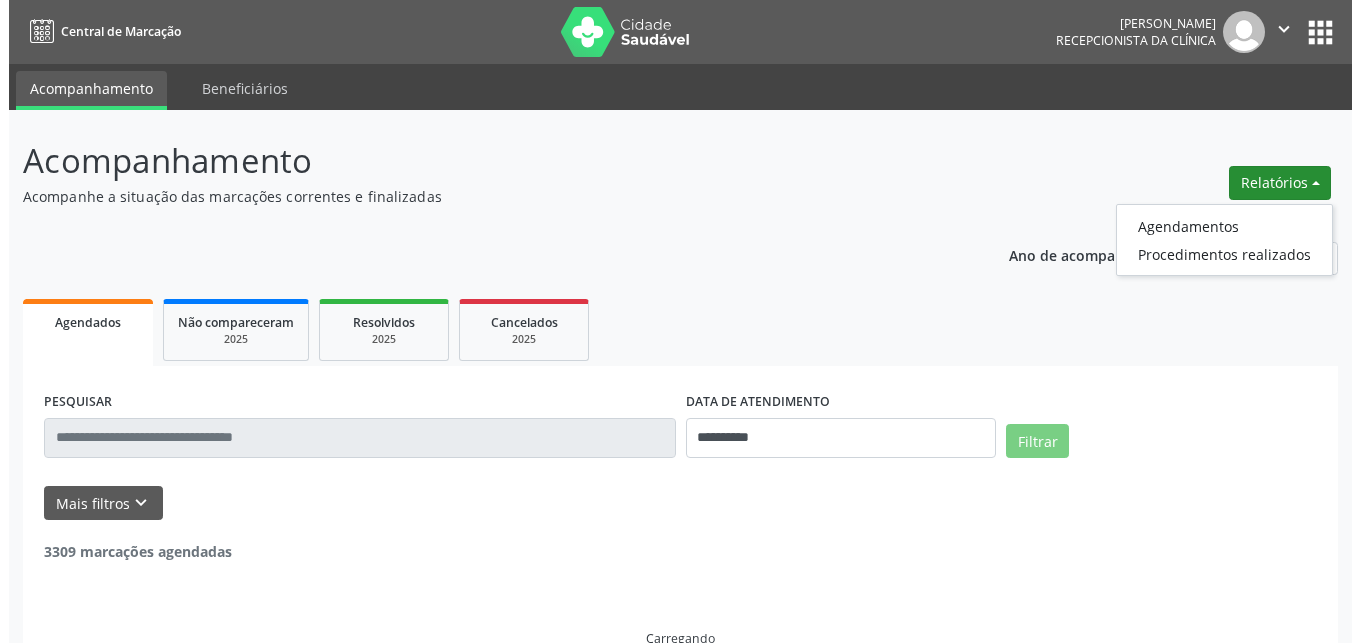 scroll, scrollTop: 0, scrollLeft: 0, axis: both 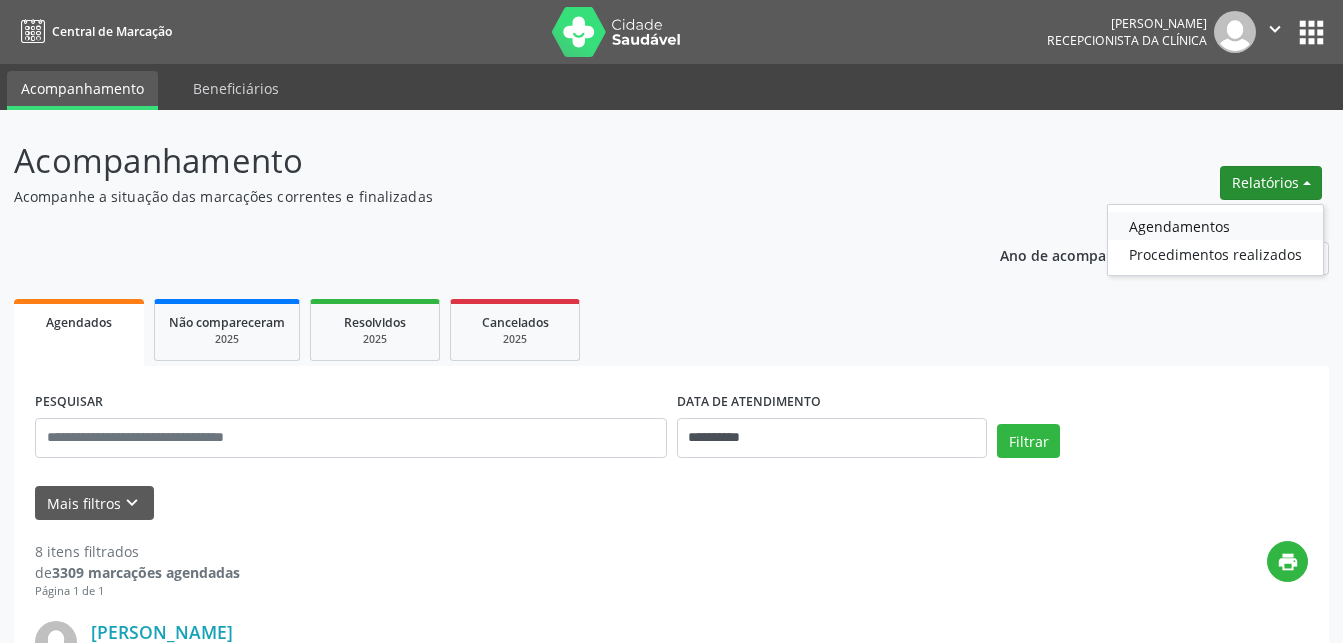 click on "Agendamentos" at bounding box center [1215, 226] 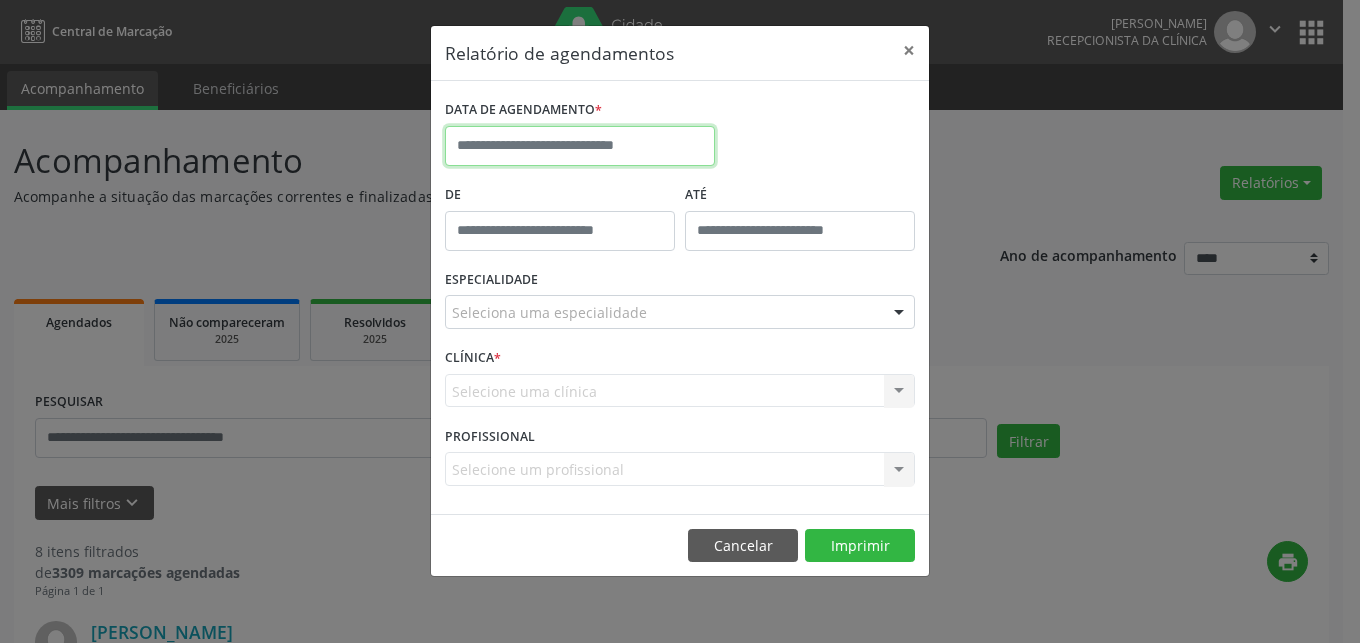 click at bounding box center (580, 146) 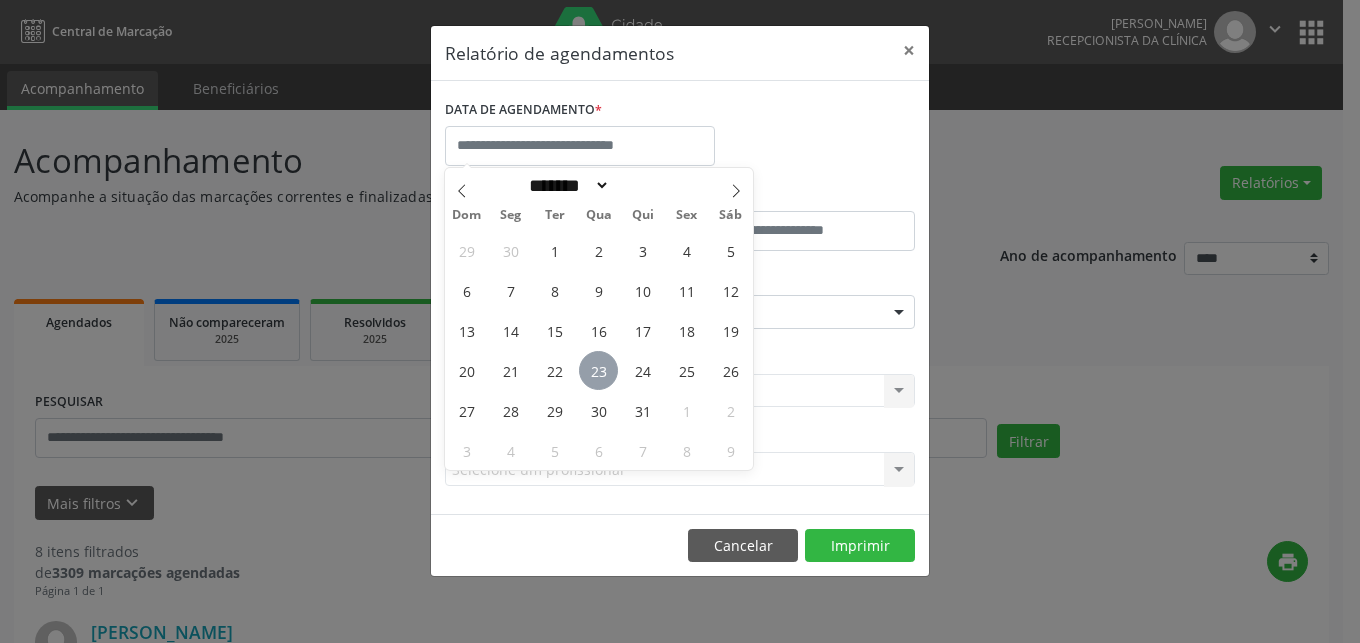 click on "23" at bounding box center [598, 370] 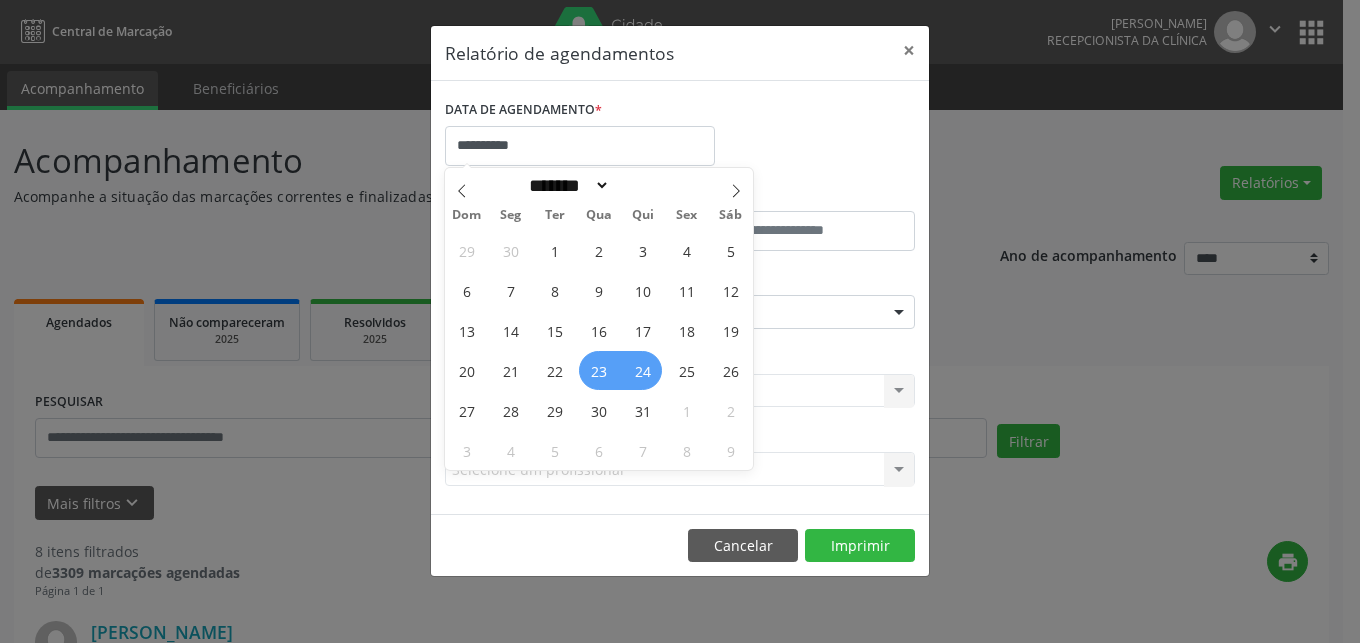 click on "24" at bounding box center [642, 370] 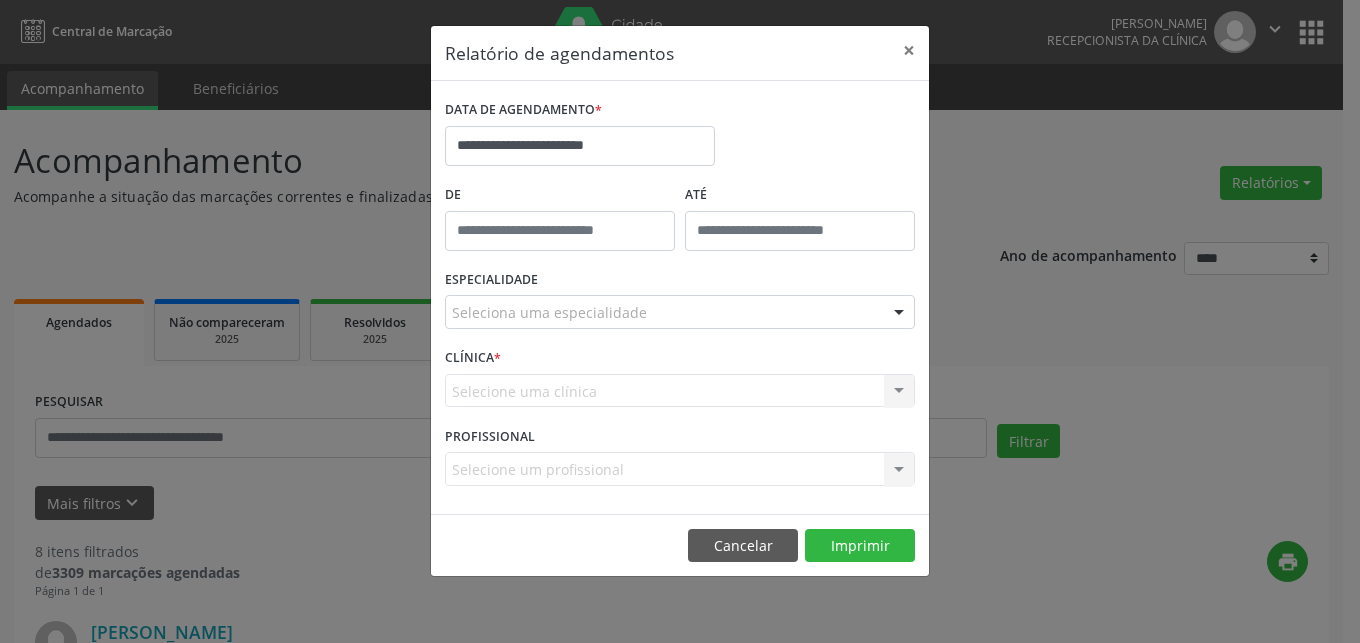 click on "Seleciona uma especialidade" at bounding box center [680, 312] 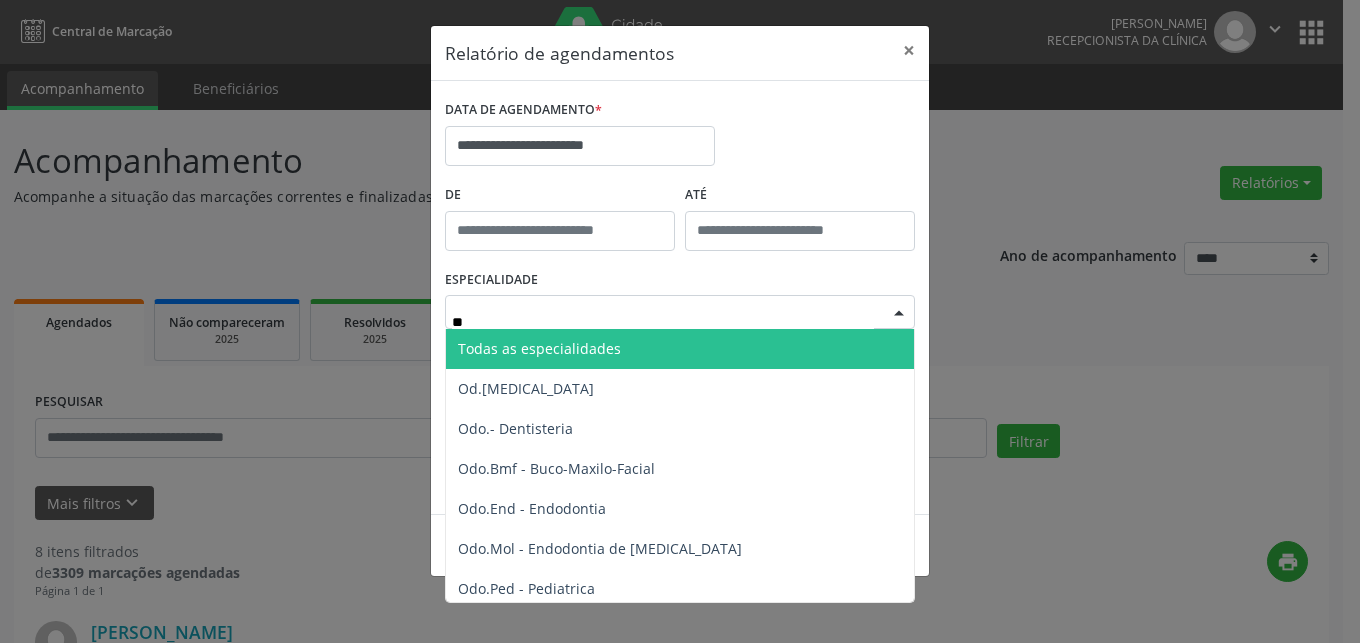 type on "***" 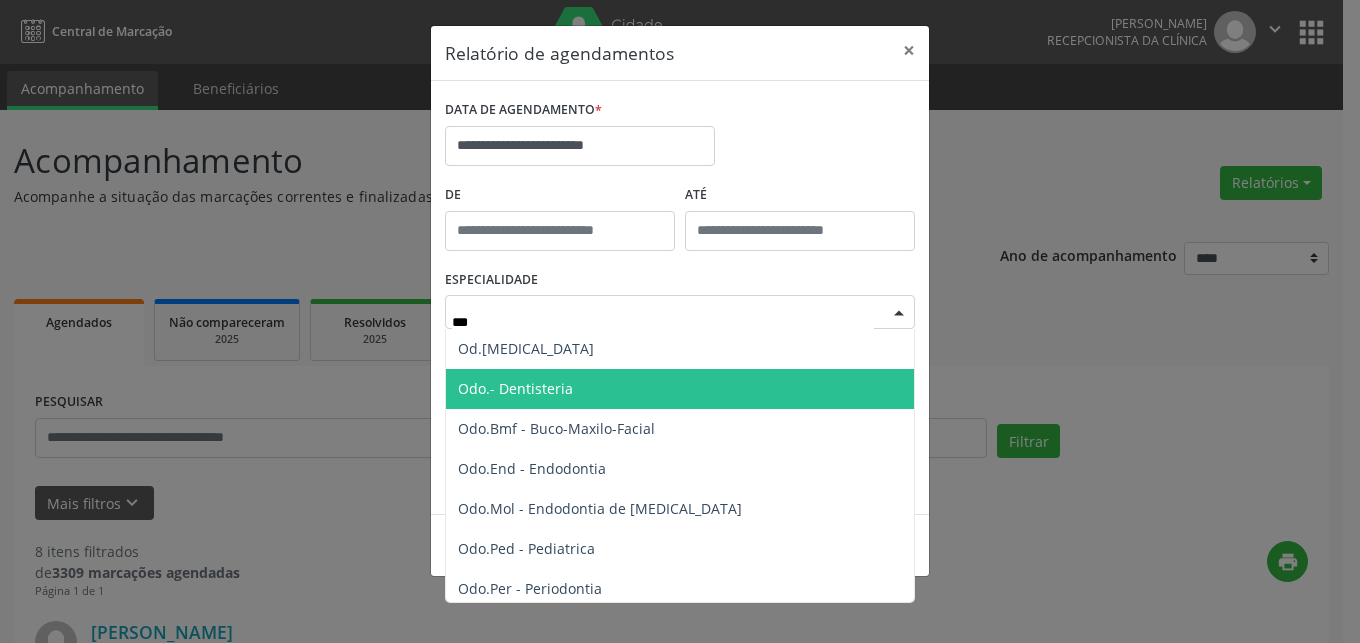 click on "Odo.- Dentisteria" at bounding box center (515, 388) 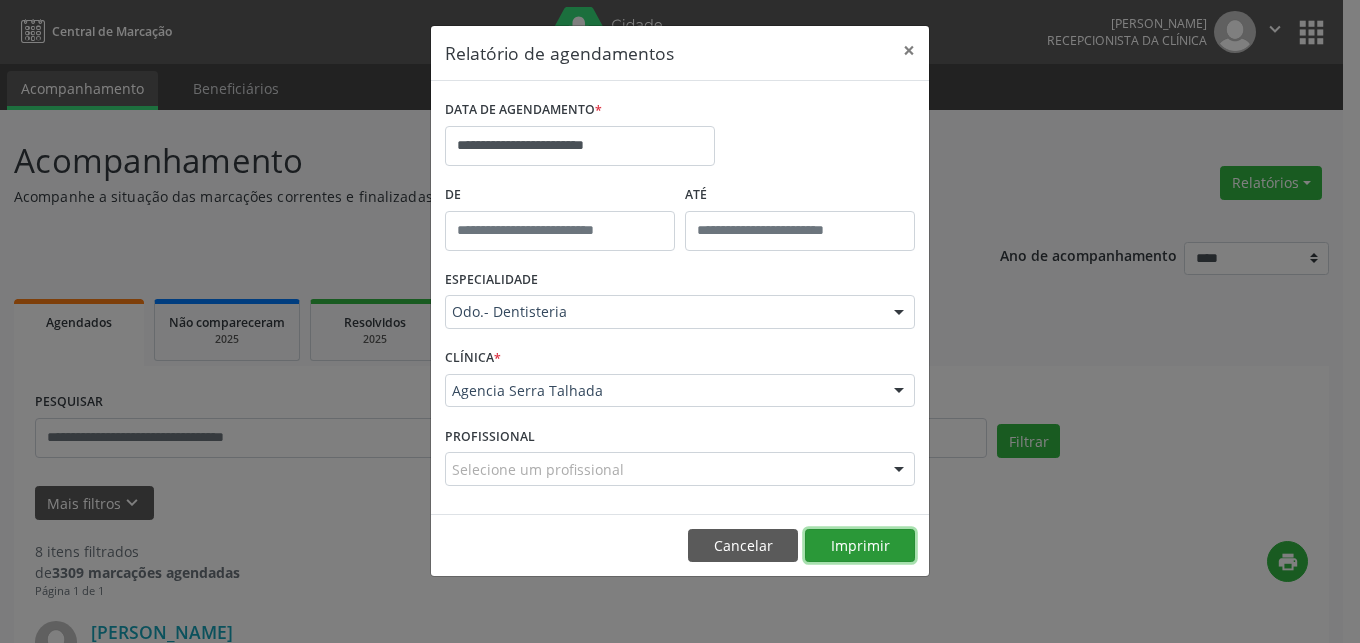 click on "Imprimir" at bounding box center [860, 546] 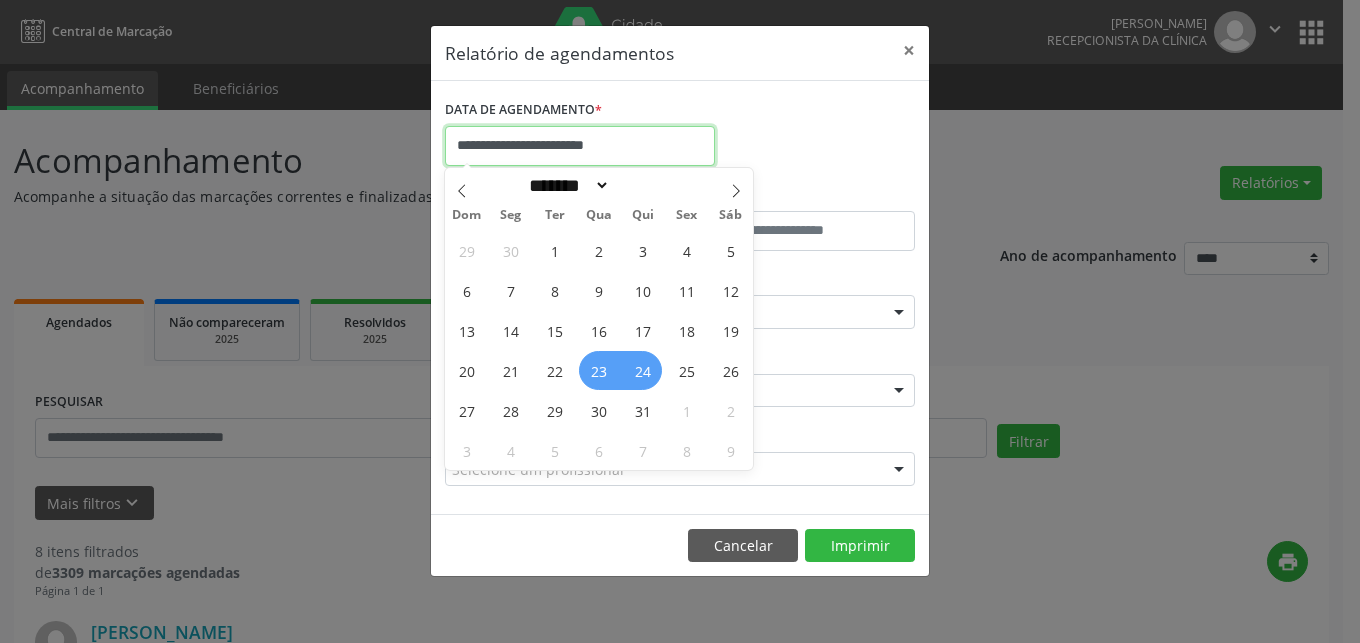 click on "**********" at bounding box center [580, 146] 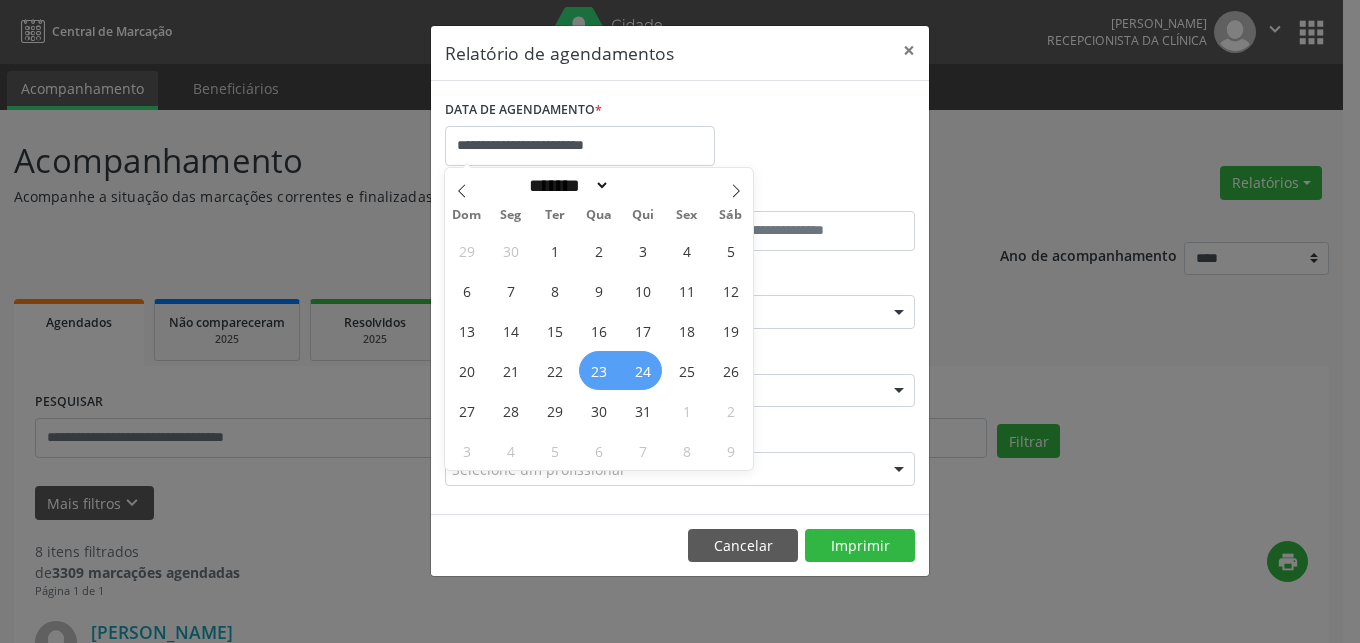 click on "23" at bounding box center [598, 370] 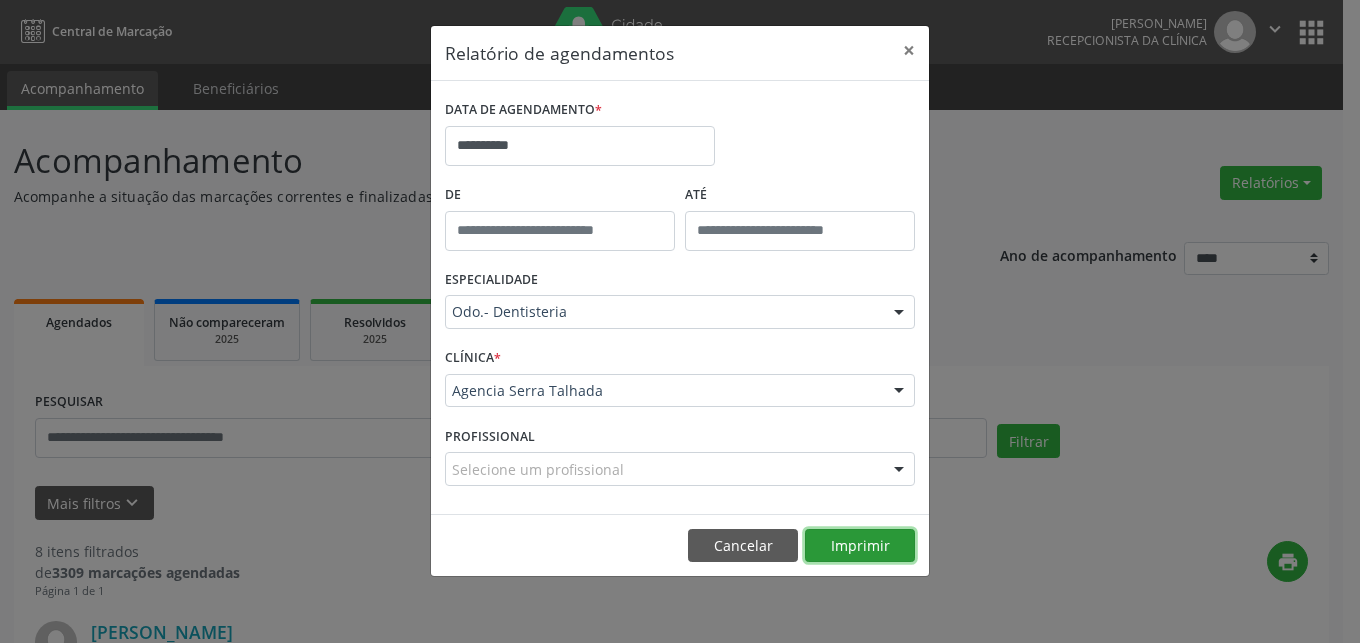 click on "Imprimir" at bounding box center [860, 546] 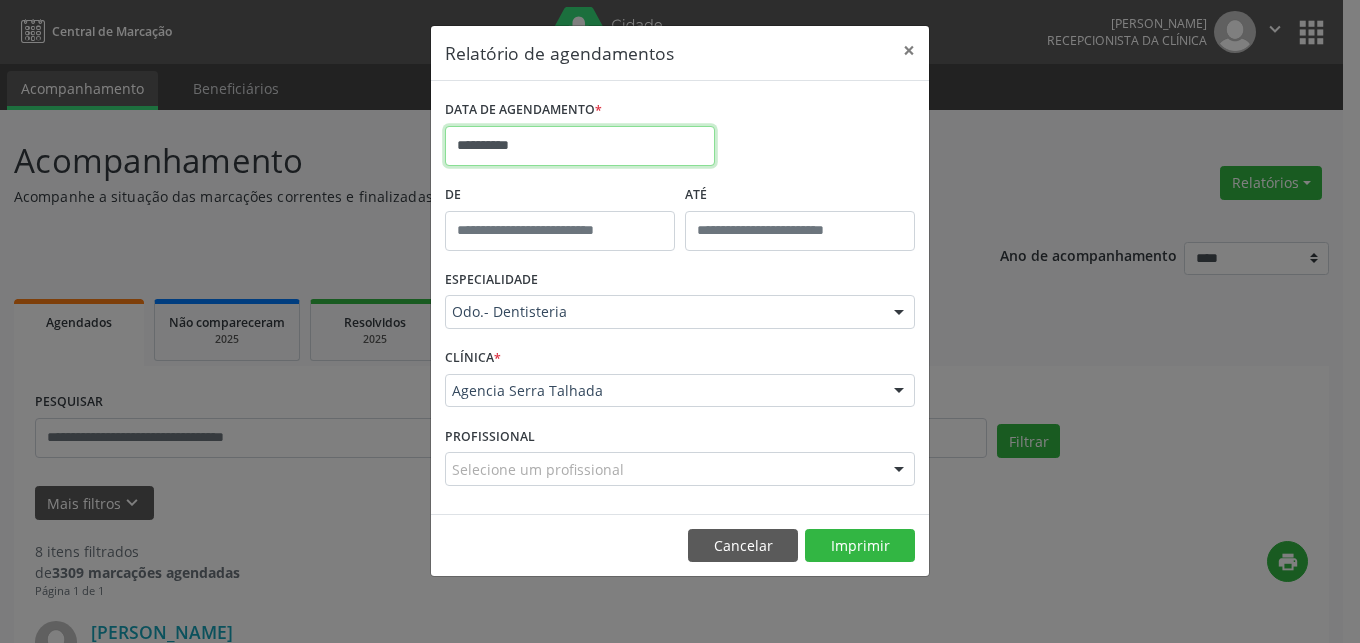 click on "**********" at bounding box center (580, 146) 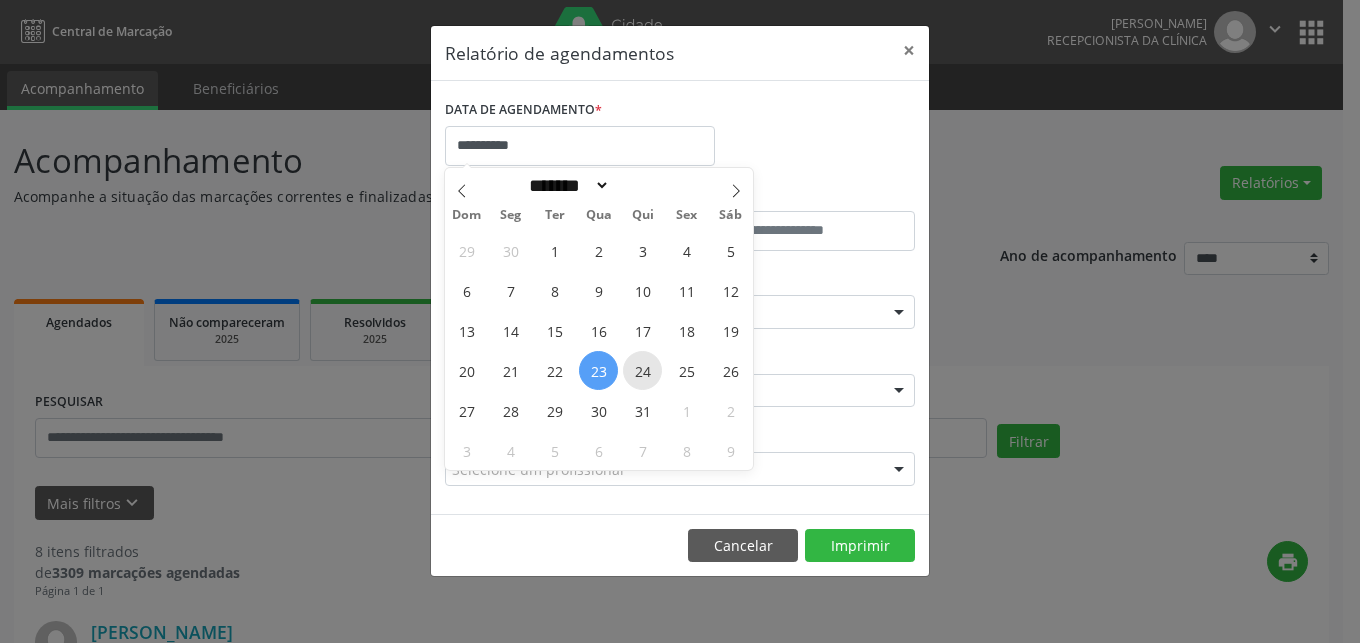 click on "24" at bounding box center [642, 370] 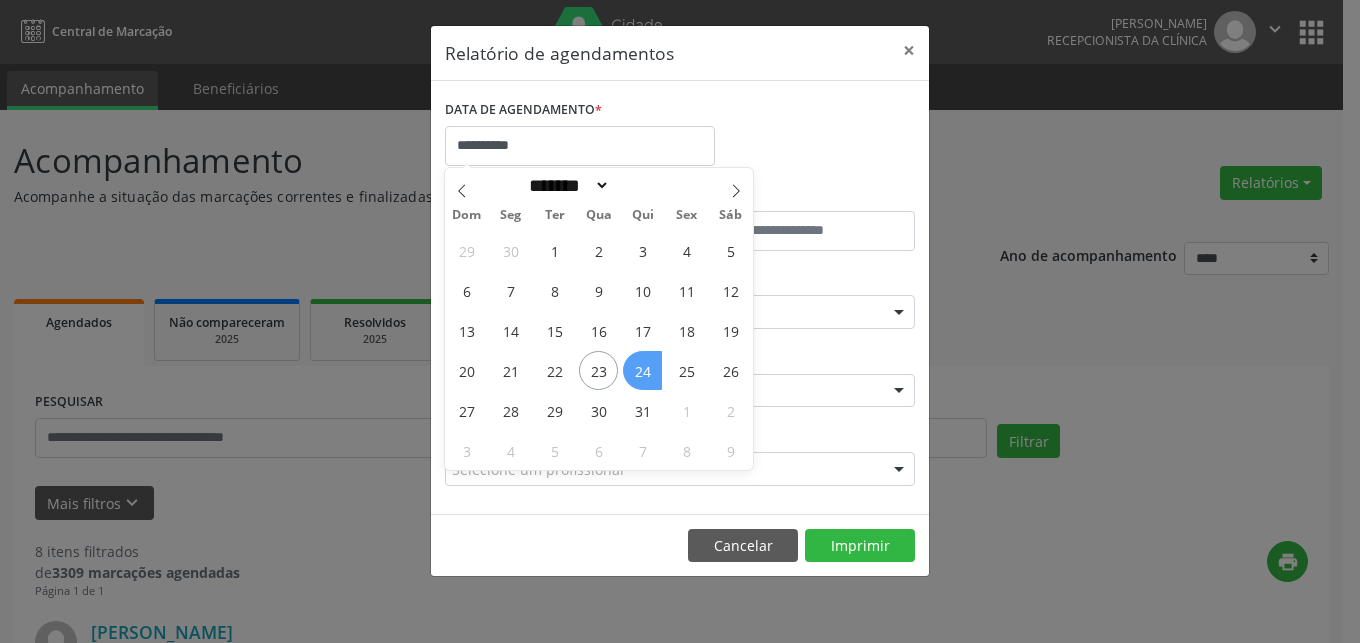 click on "24" at bounding box center [642, 370] 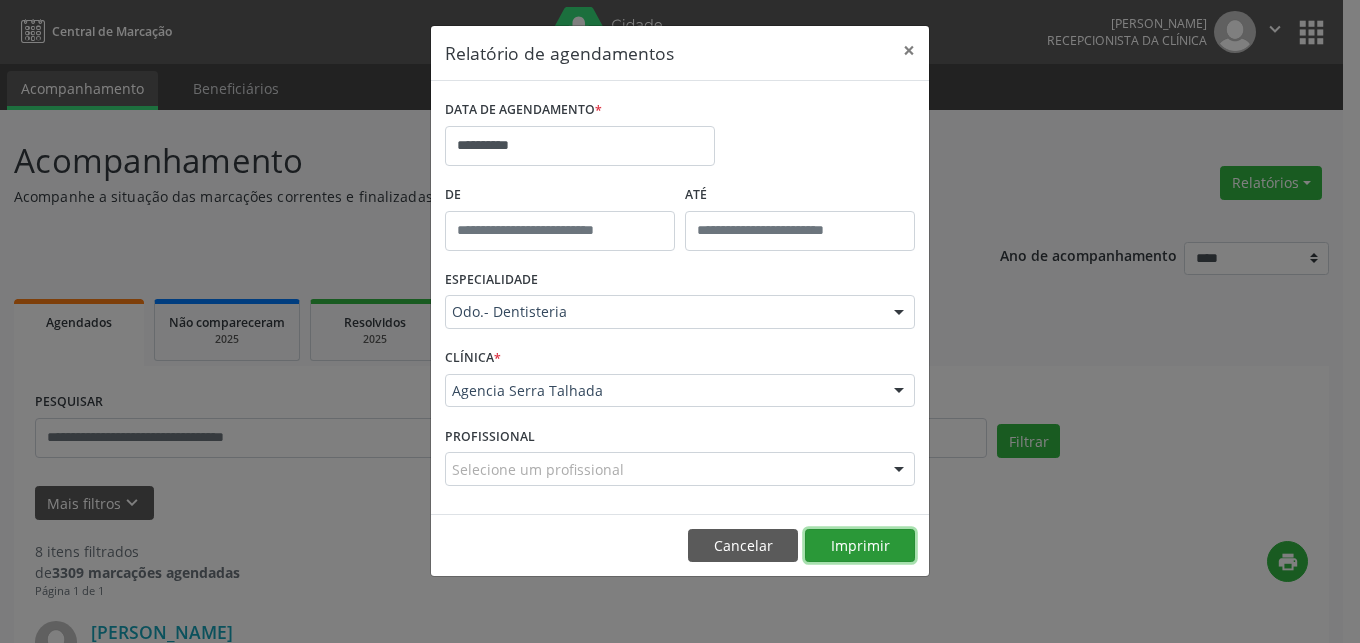 click on "Imprimir" at bounding box center (860, 546) 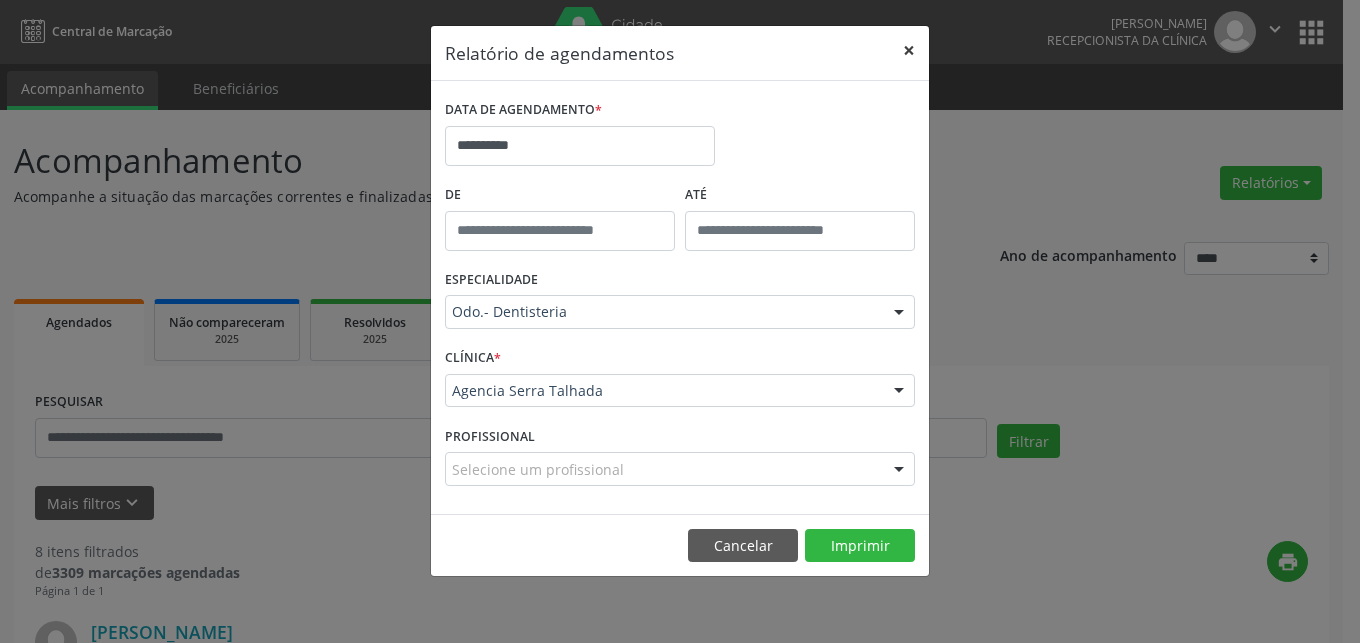 click on "×" at bounding box center (909, 50) 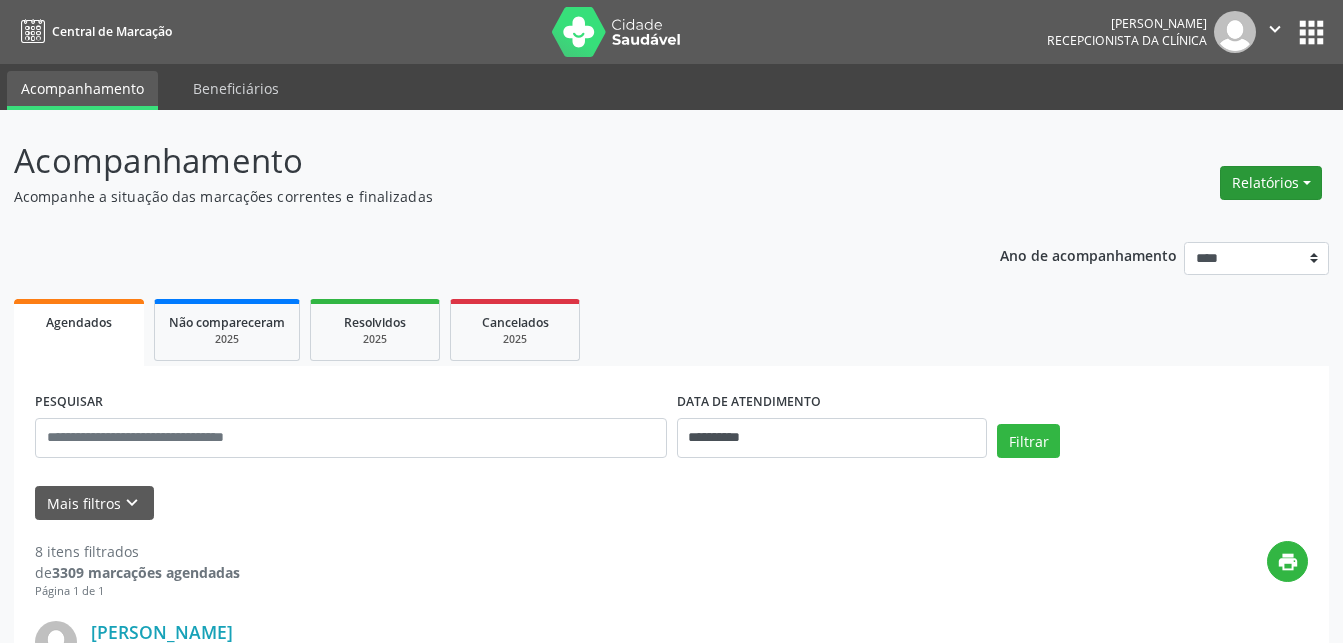 click on "Relatórios" at bounding box center (1271, 183) 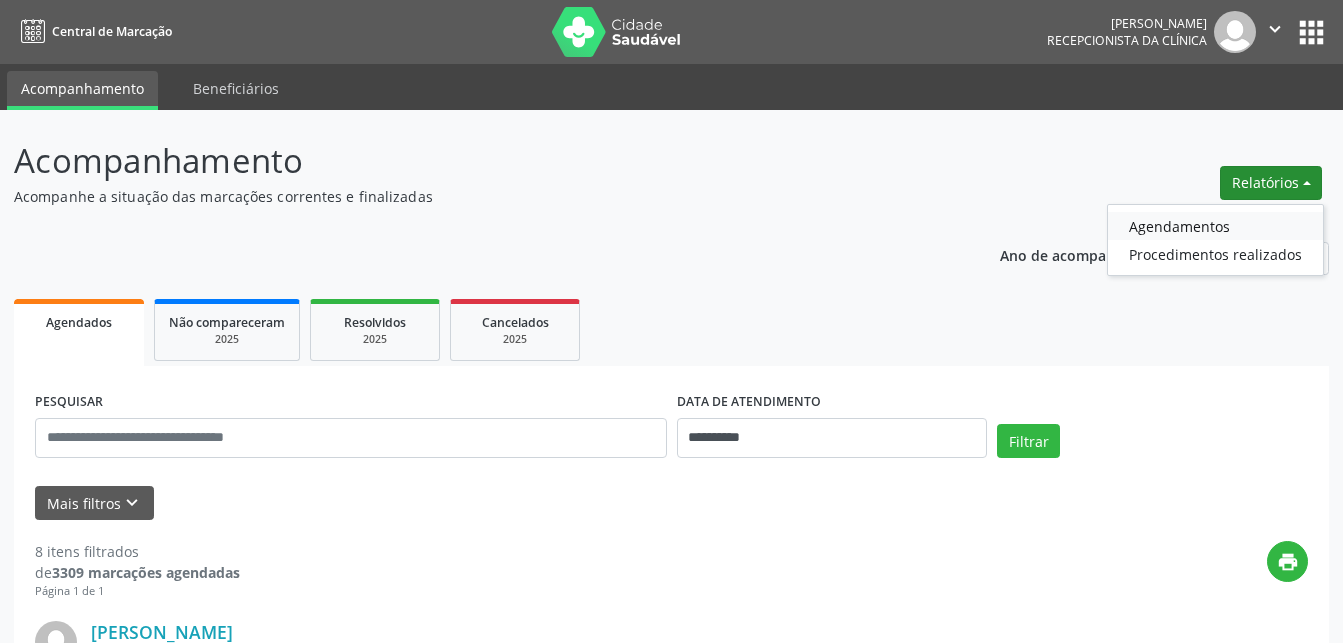 click on "Agendamentos" at bounding box center [1215, 226] 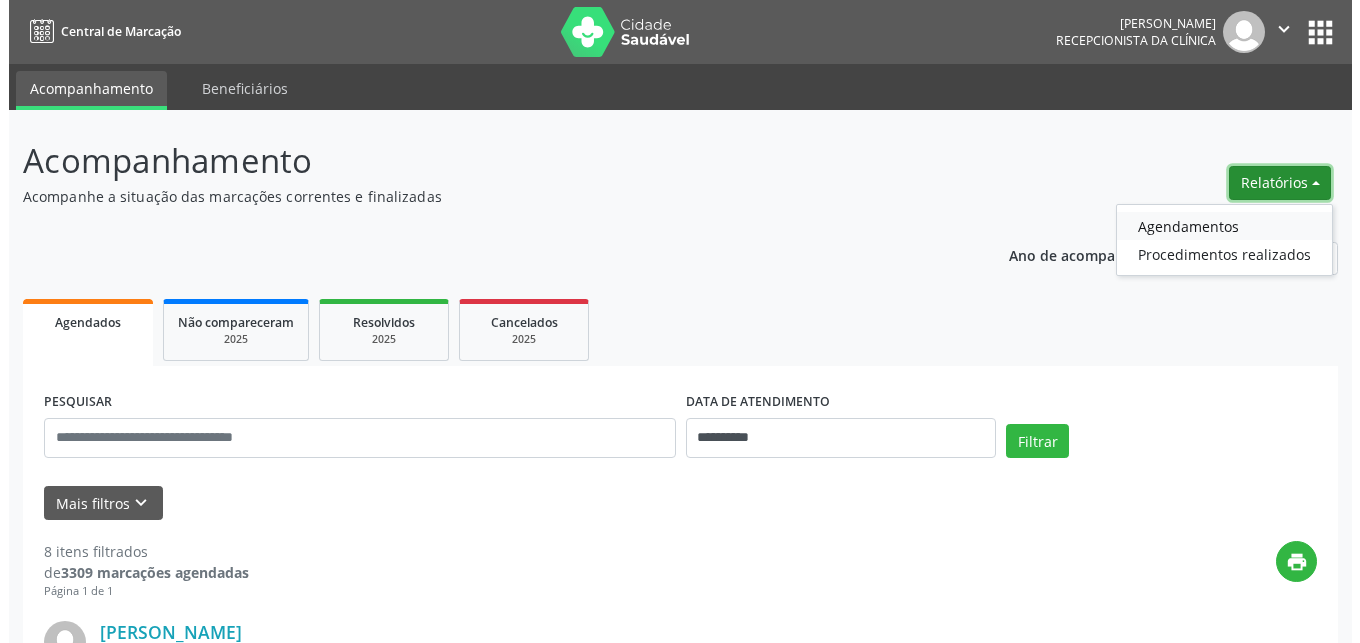 select on "*" 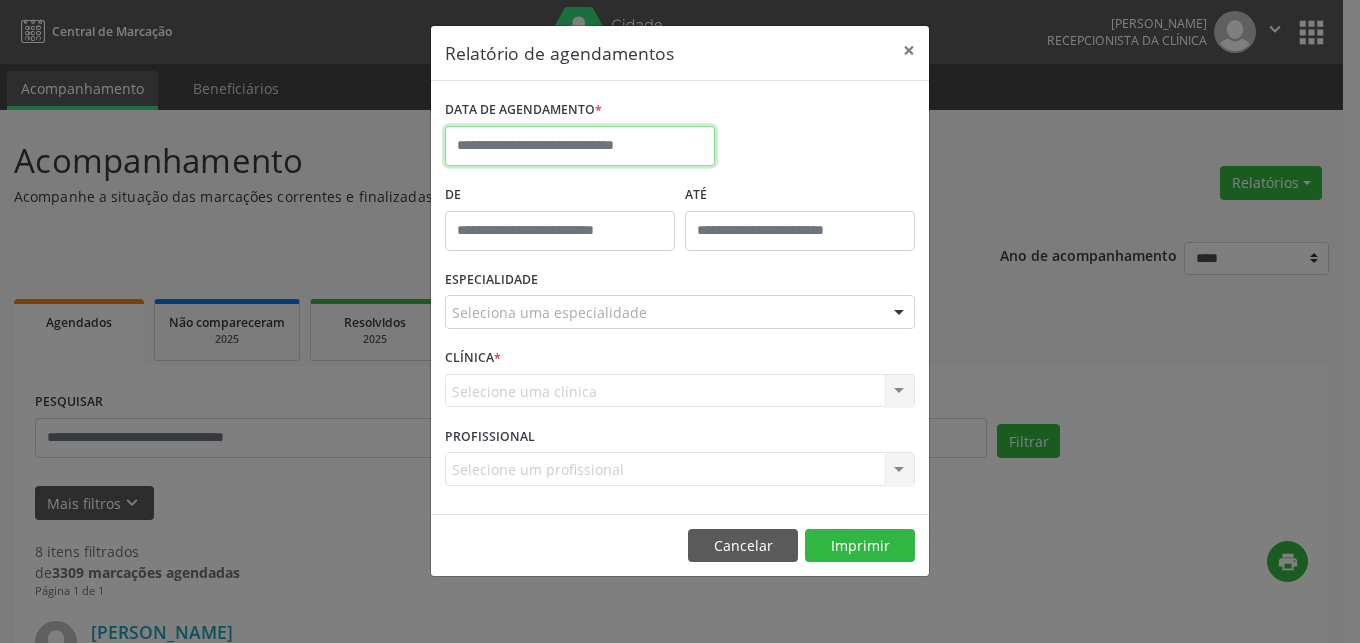 click at bounding box center [580, 146] 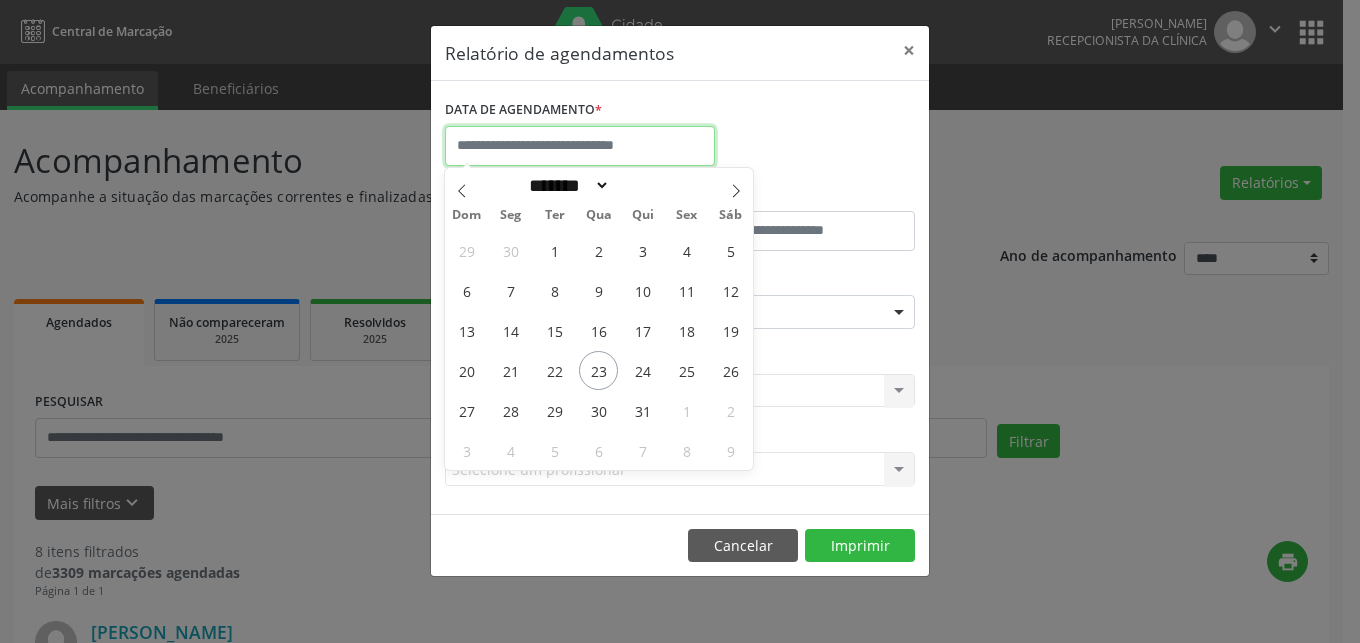 click at bounding box center (580, 146) 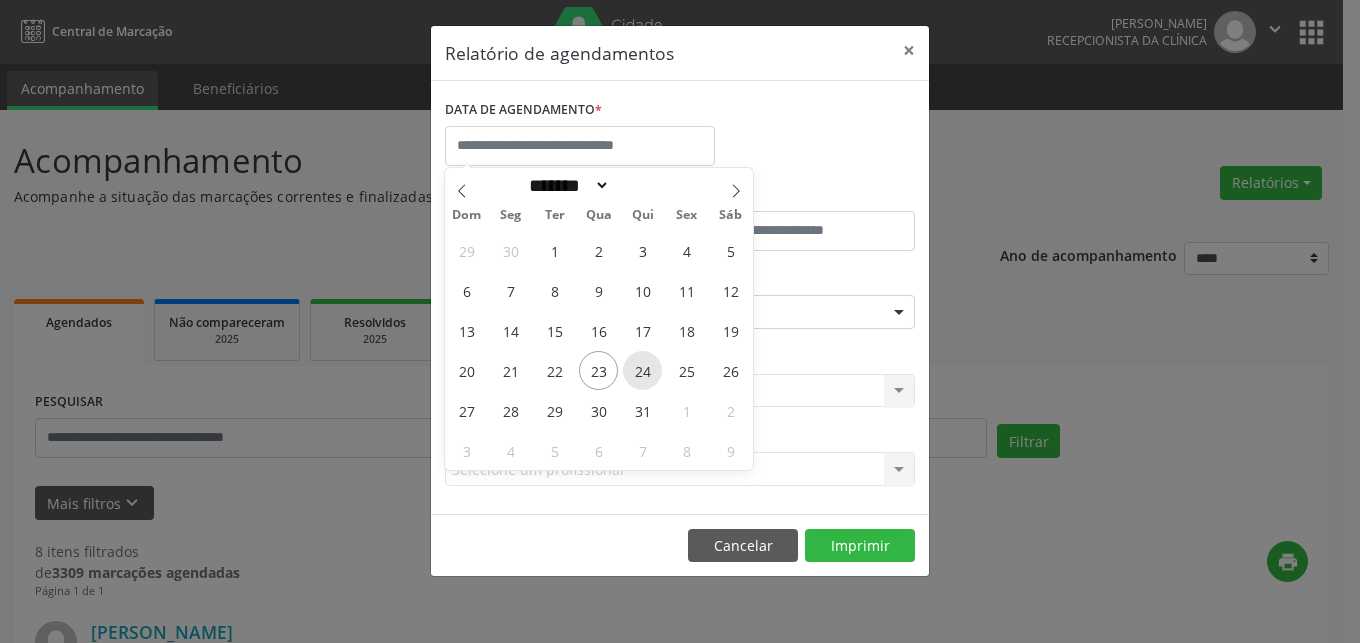 click on "24" at bounding box center [642, 370] 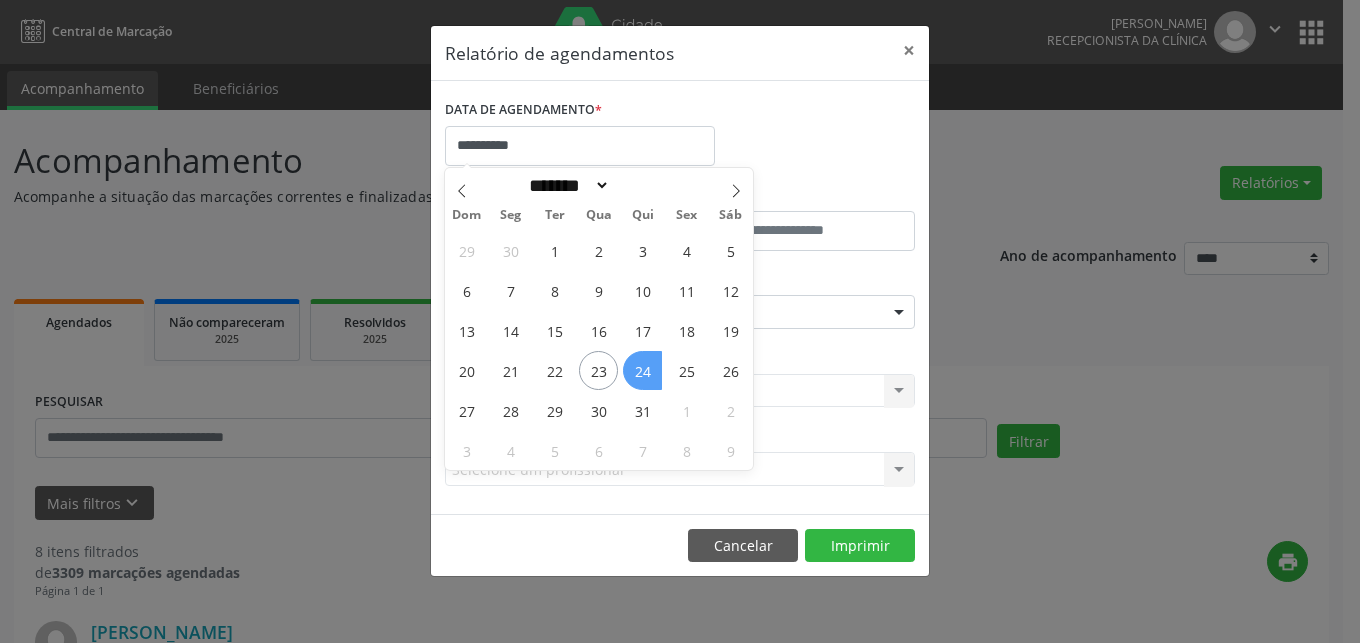 click on "24" at bounding box center (642, 370) 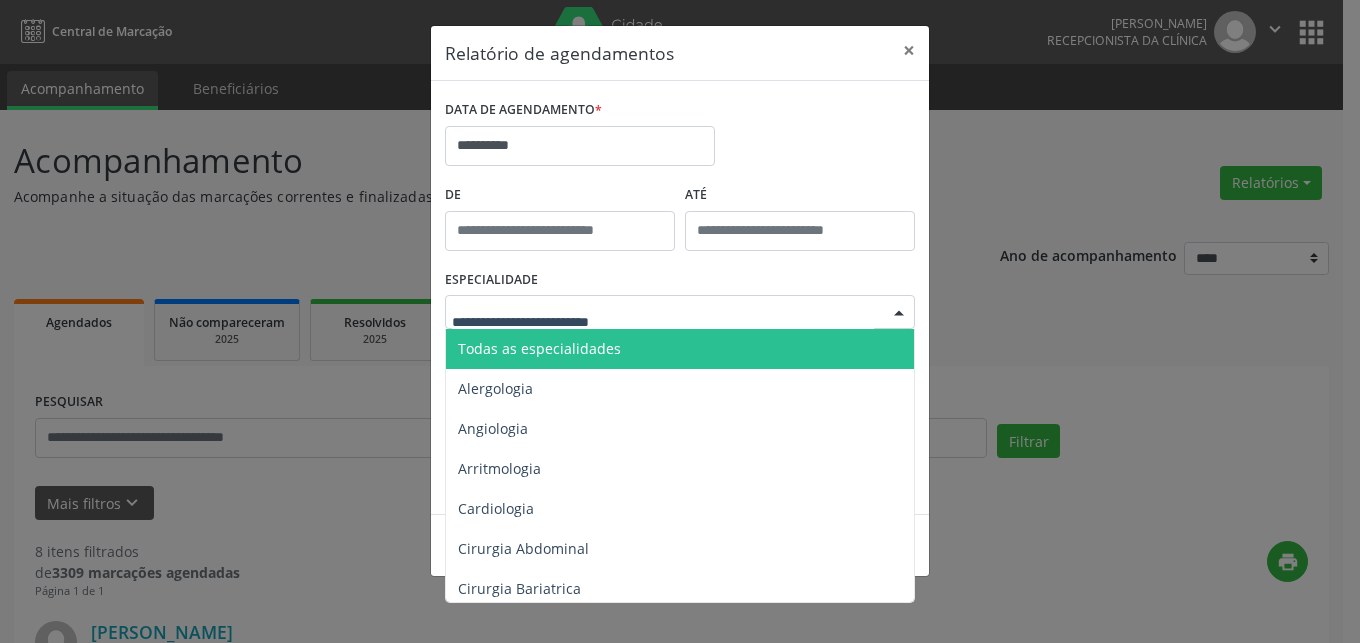 click at bounding box center [899, 313] 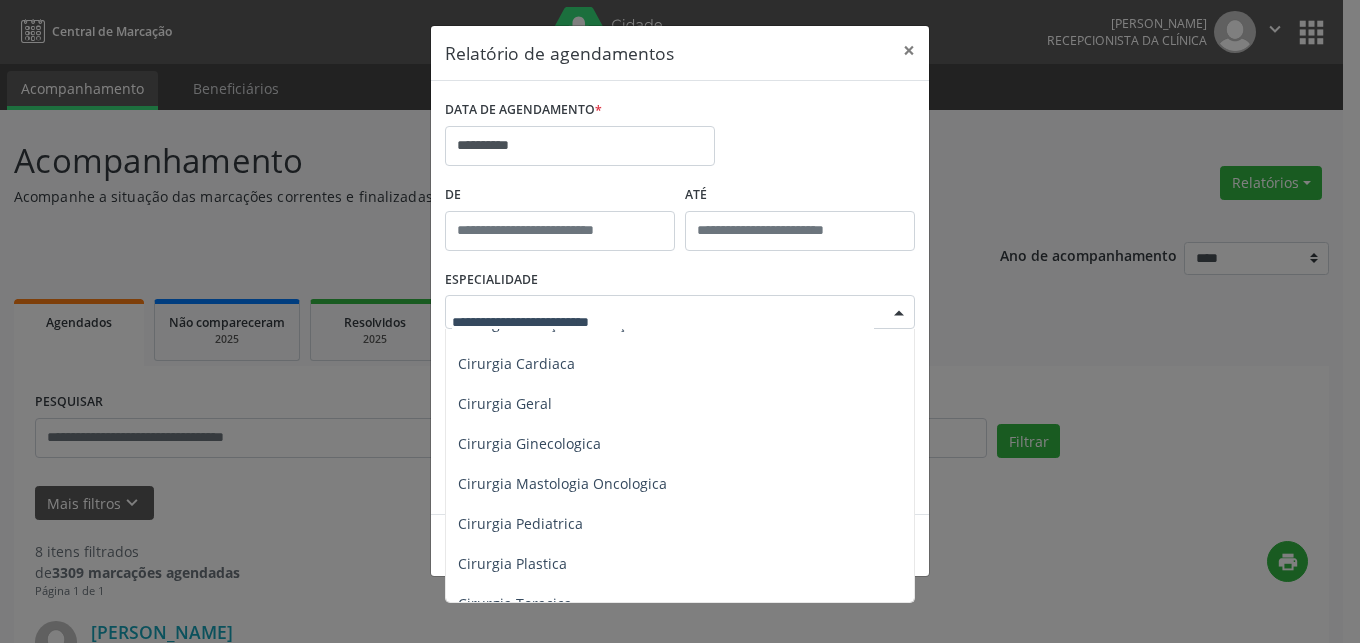 scroll, scrollTop: 684, scrollLeft: 0, axis: vertical 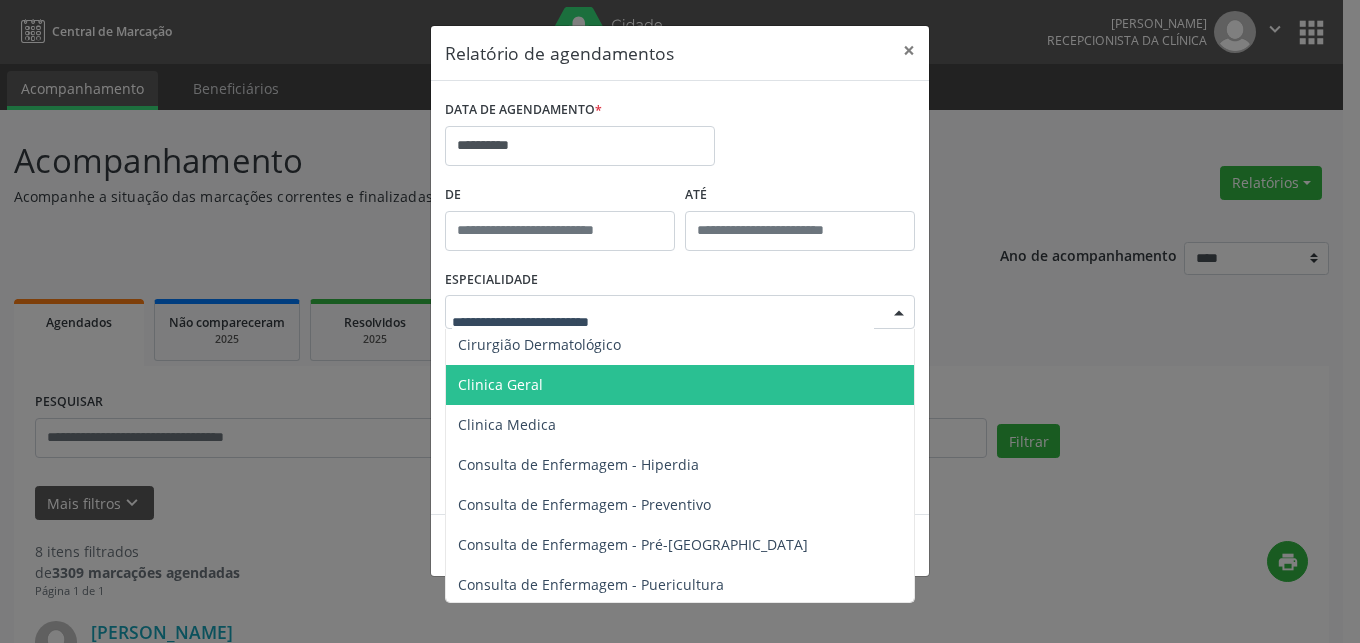 click on "Clinica Geral" at bounding box center (500, 384) 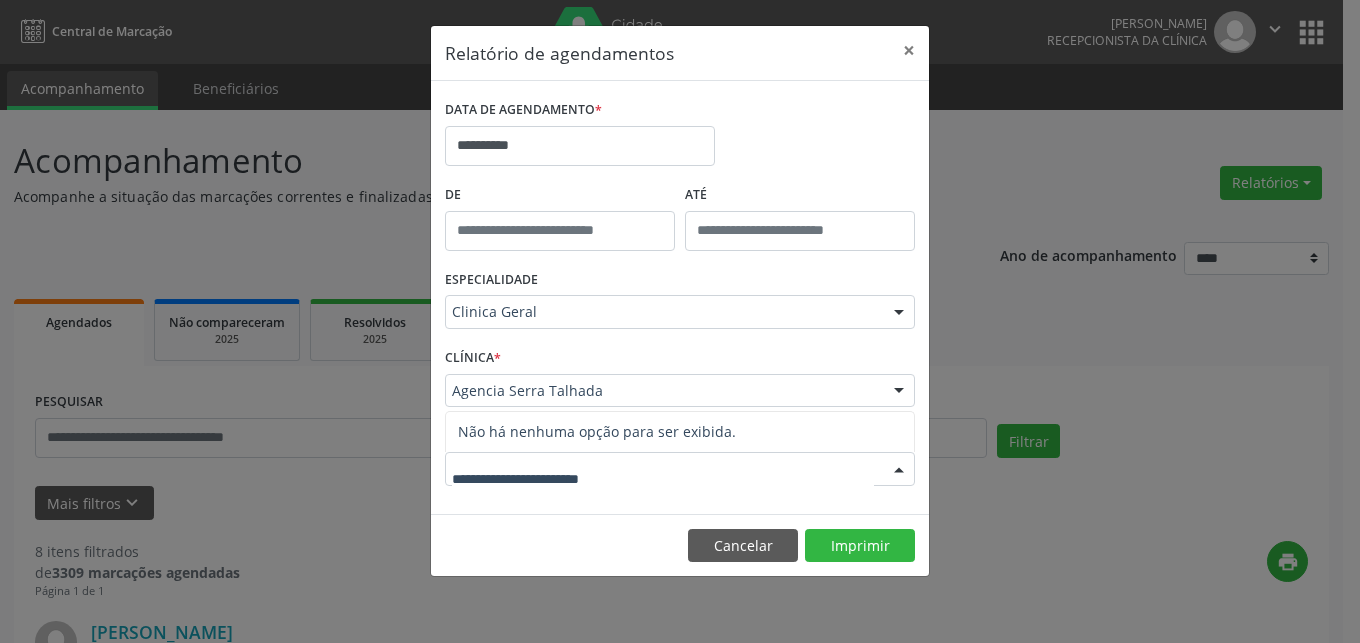 click at bounding box center (899, 470) 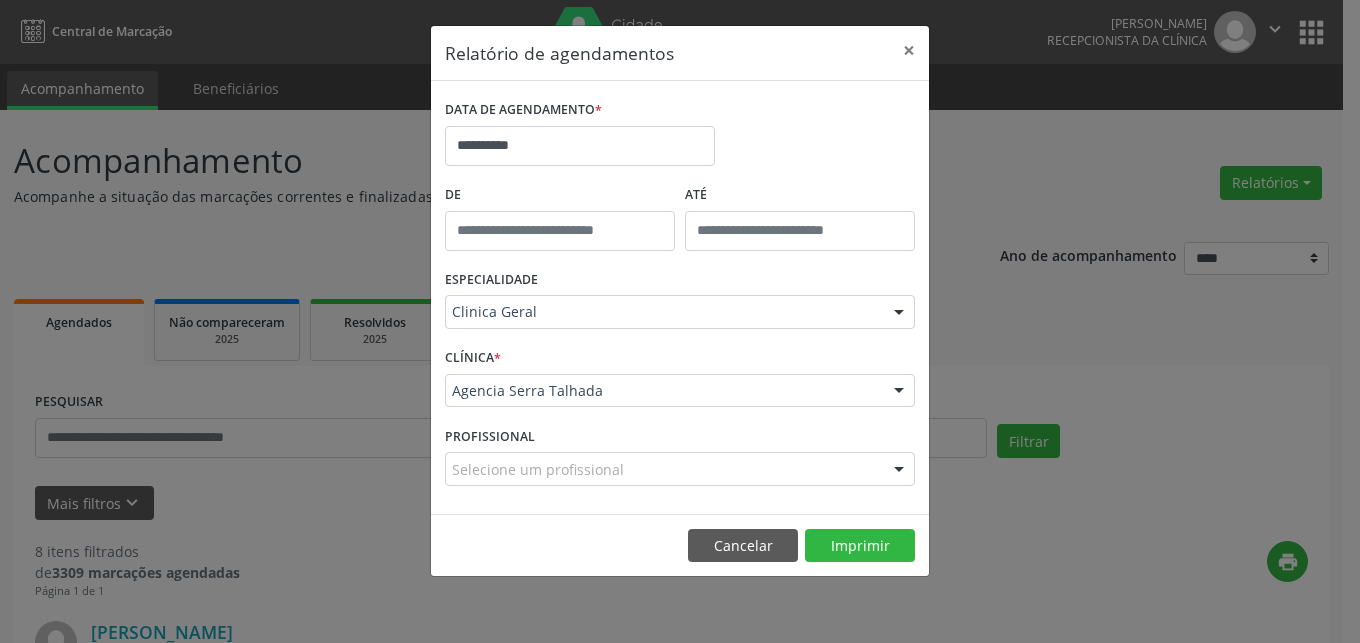 click at bounding box center (899, 470) 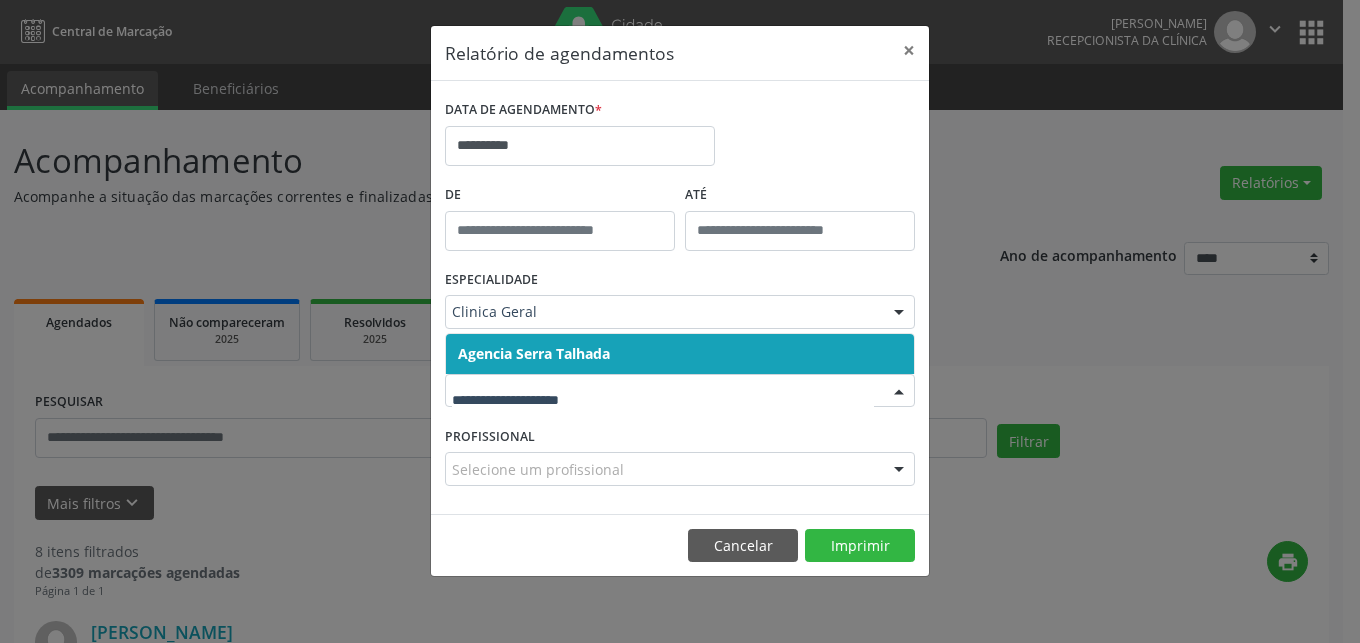 click at bounding box center [899, 392] 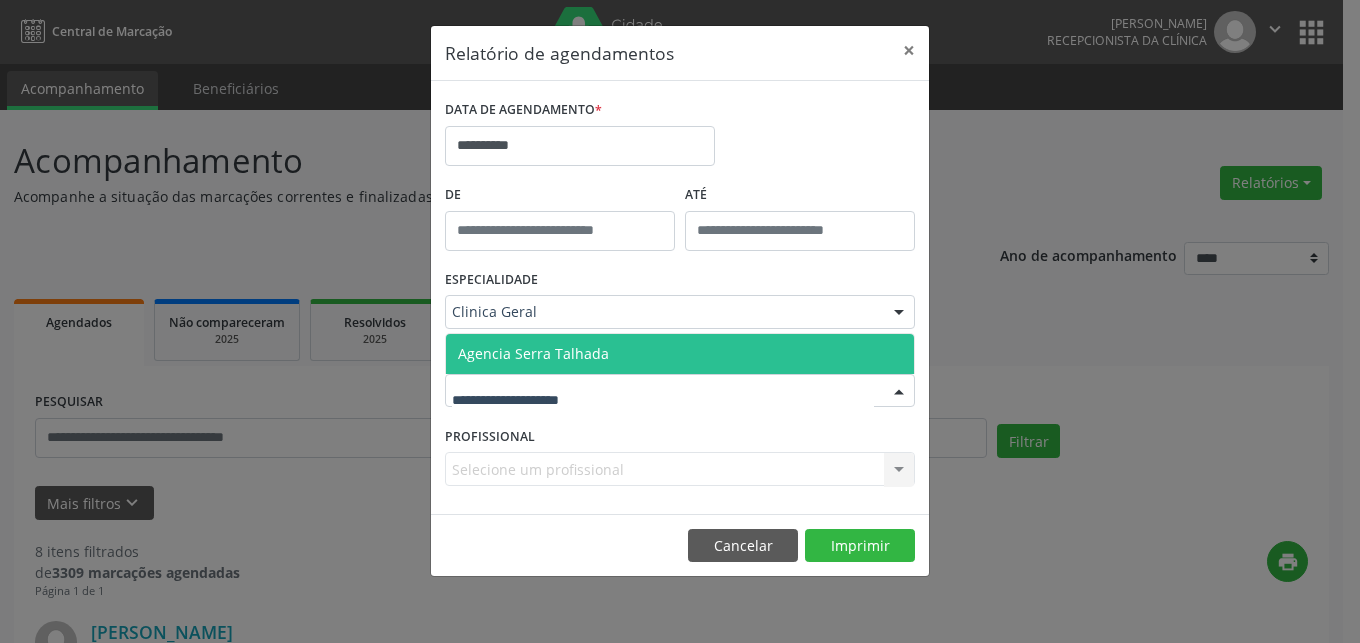 click at bounding box center [899, 392] 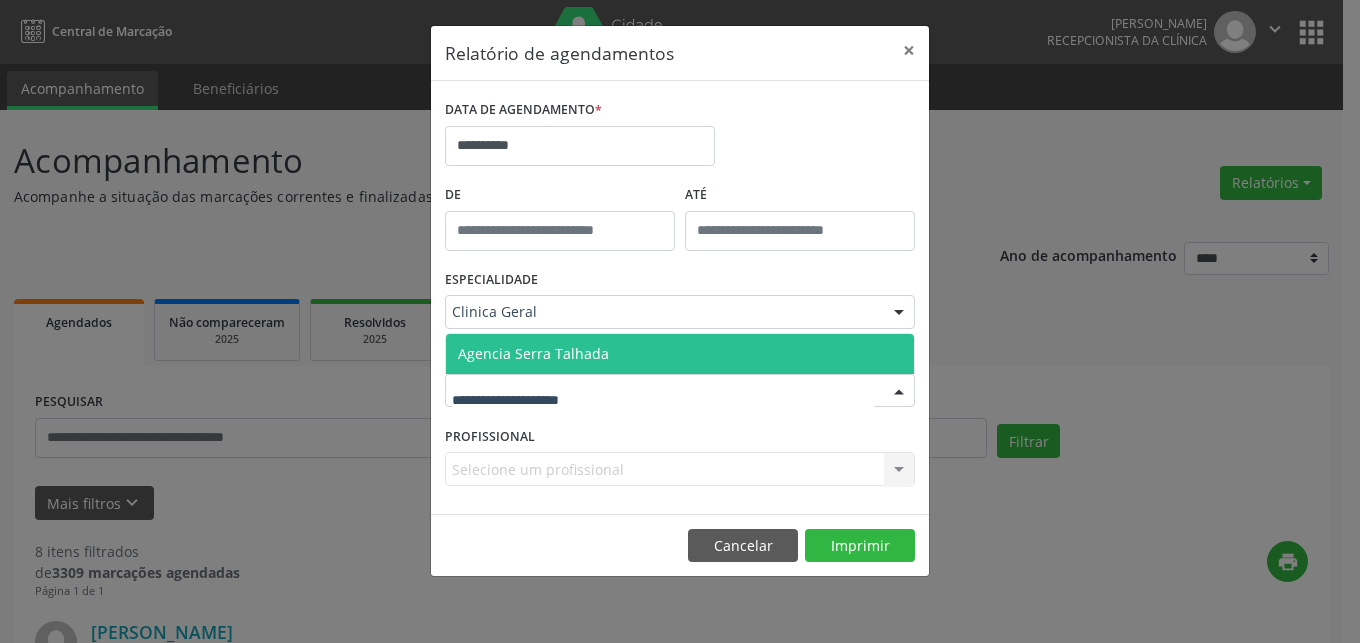 click on "Agencia Serra Talhada" at bounding box center [680, 354] 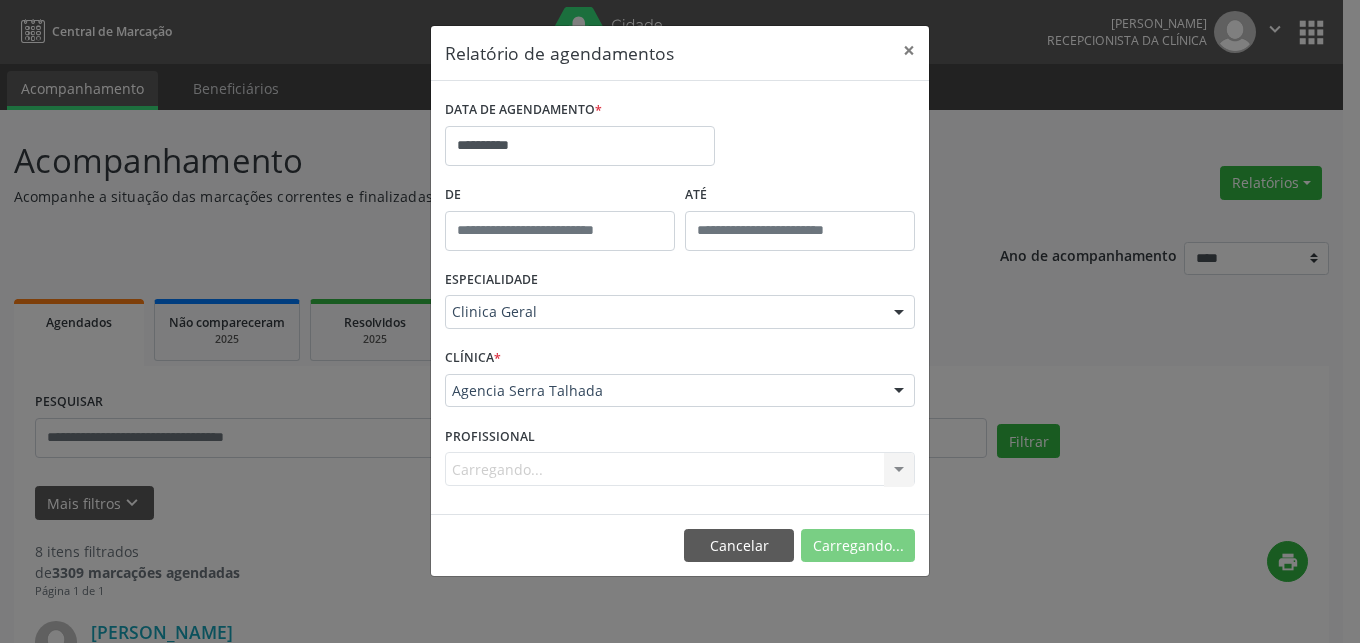 click on "CLÍNICA
*
Agencia [GEOGRAPHIC_DATA]         Agencia [GEOGRAPHIC_DATA] resultado encontrado para: "   "
Não há nenhuma opção para ser exibida." at bounding box center (680, 382) 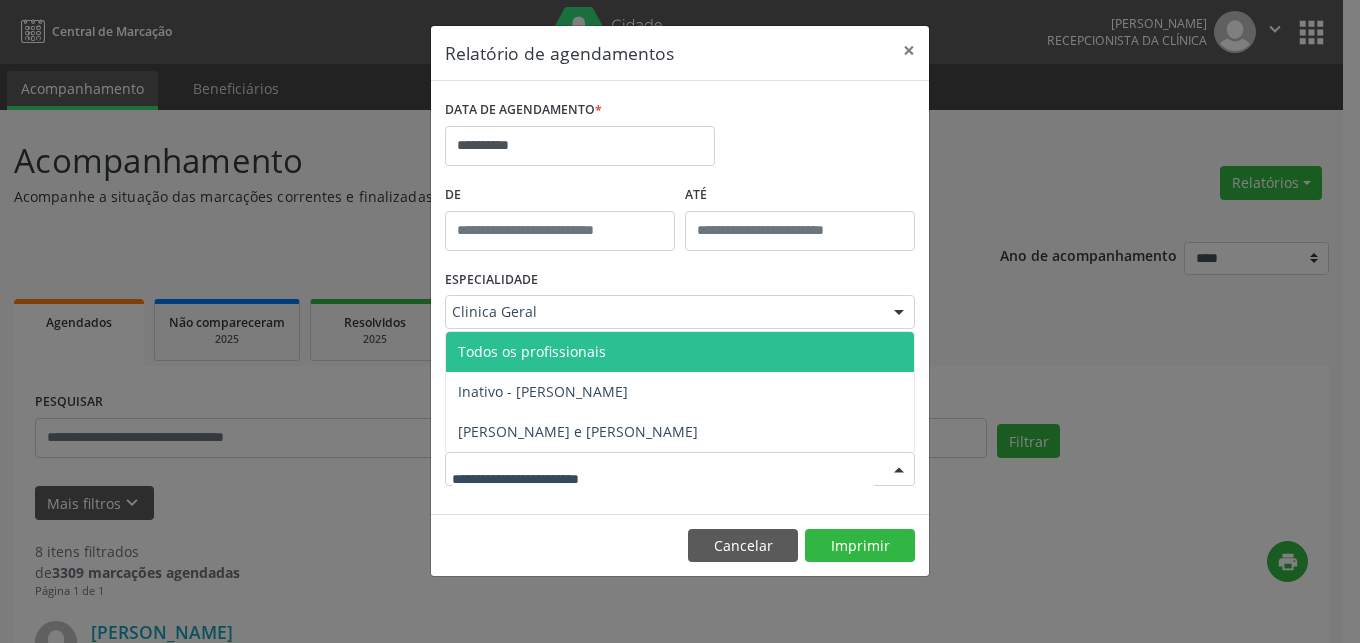 click at bounding box center [899, 470] 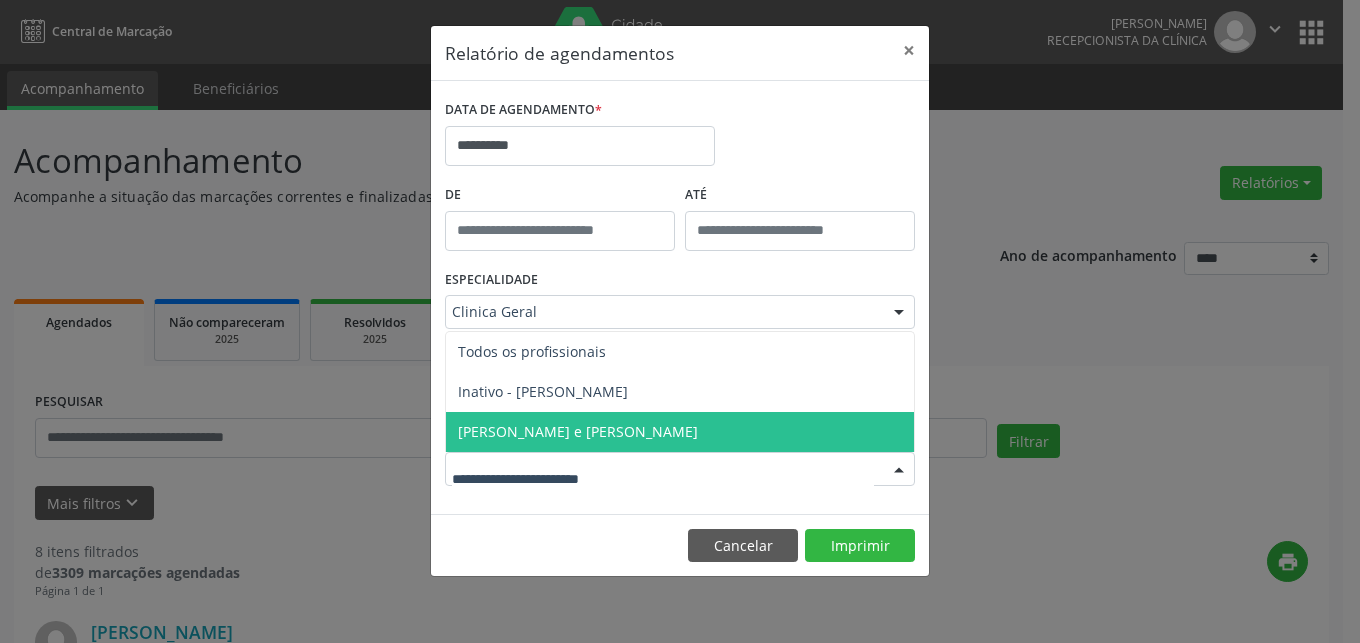 click on "[PERSON_NAME] e [PERSON_NAME]" at bounding box center [578, 431] 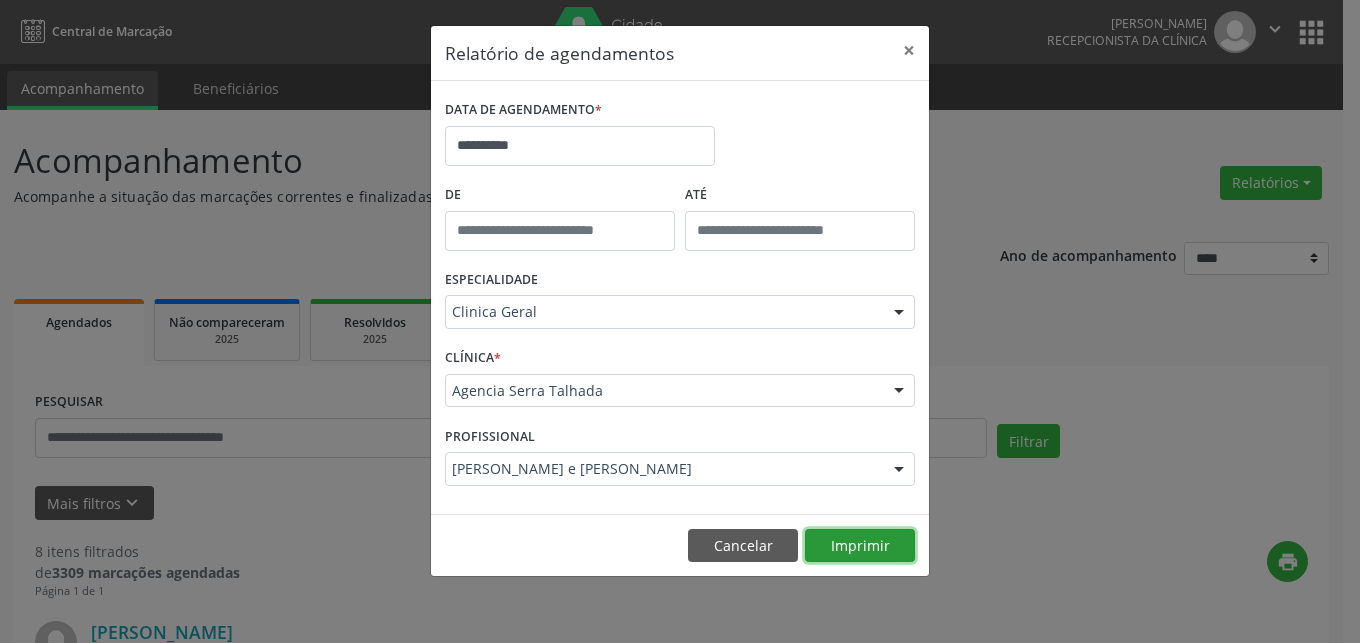 click on "Imprimir" at bounding box center (860, 546) 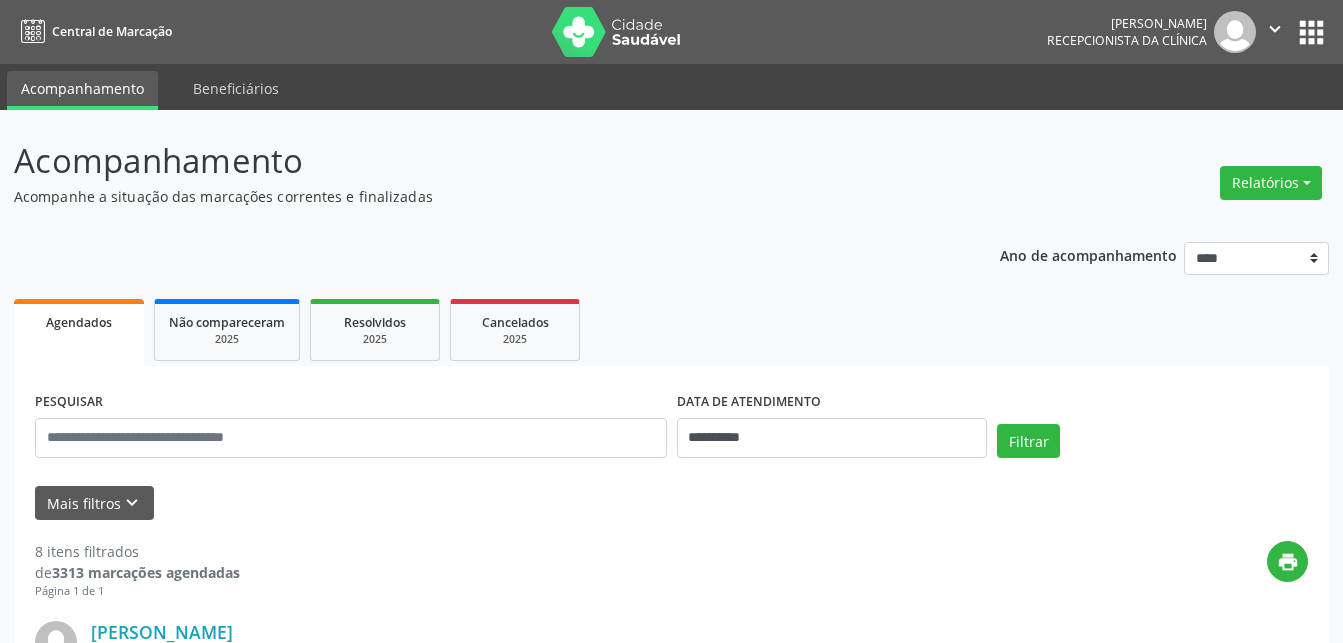 scroll, scrollTop: 0, scrollLeft: 0, axis: both 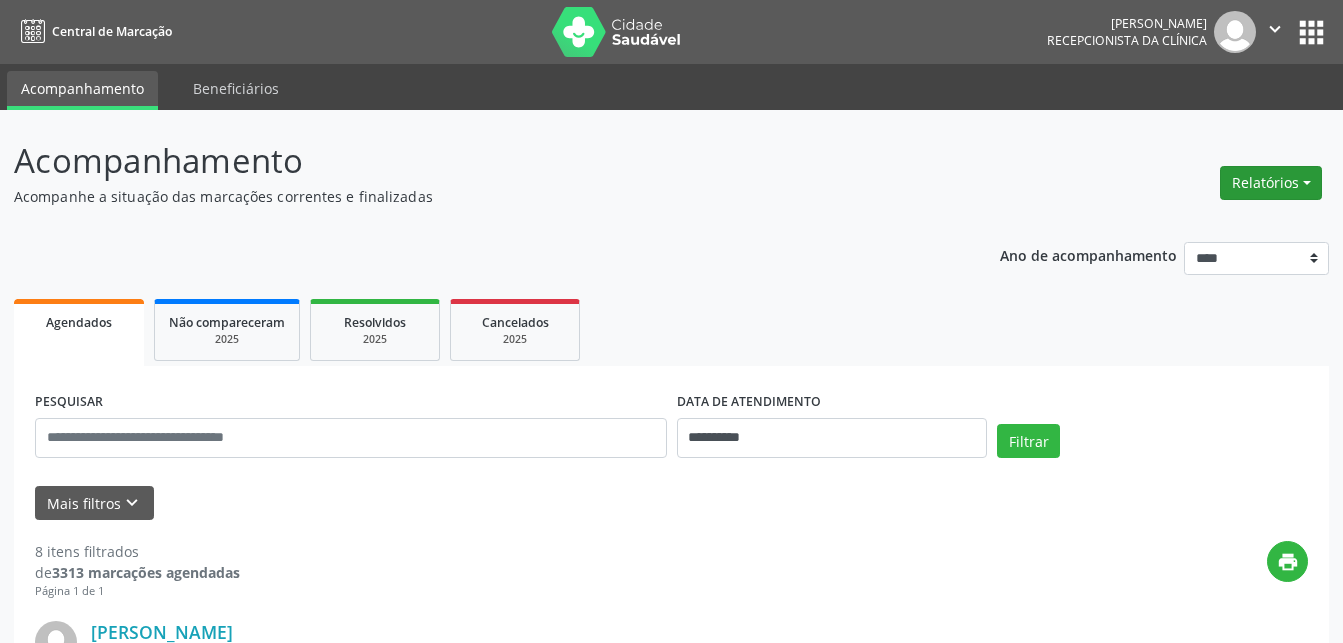 click on "Relatórios" at bounding box center (1271, 183) 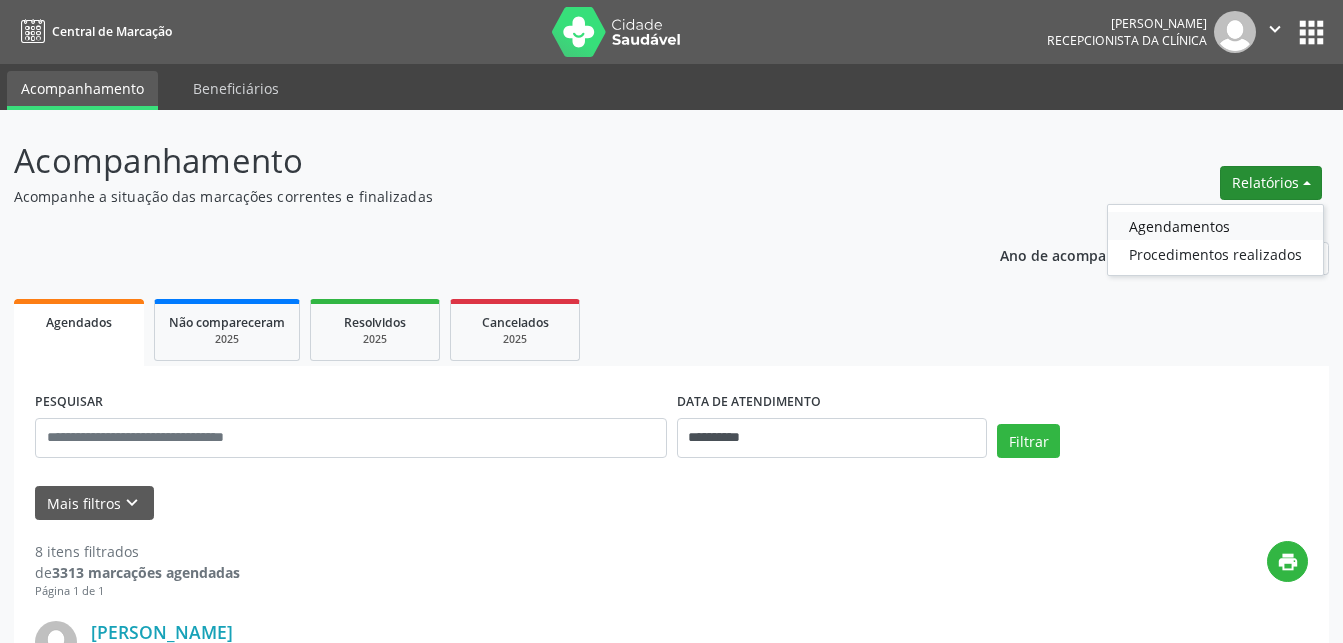 click on "Agendamentos" at bounding box center [1215, 226] 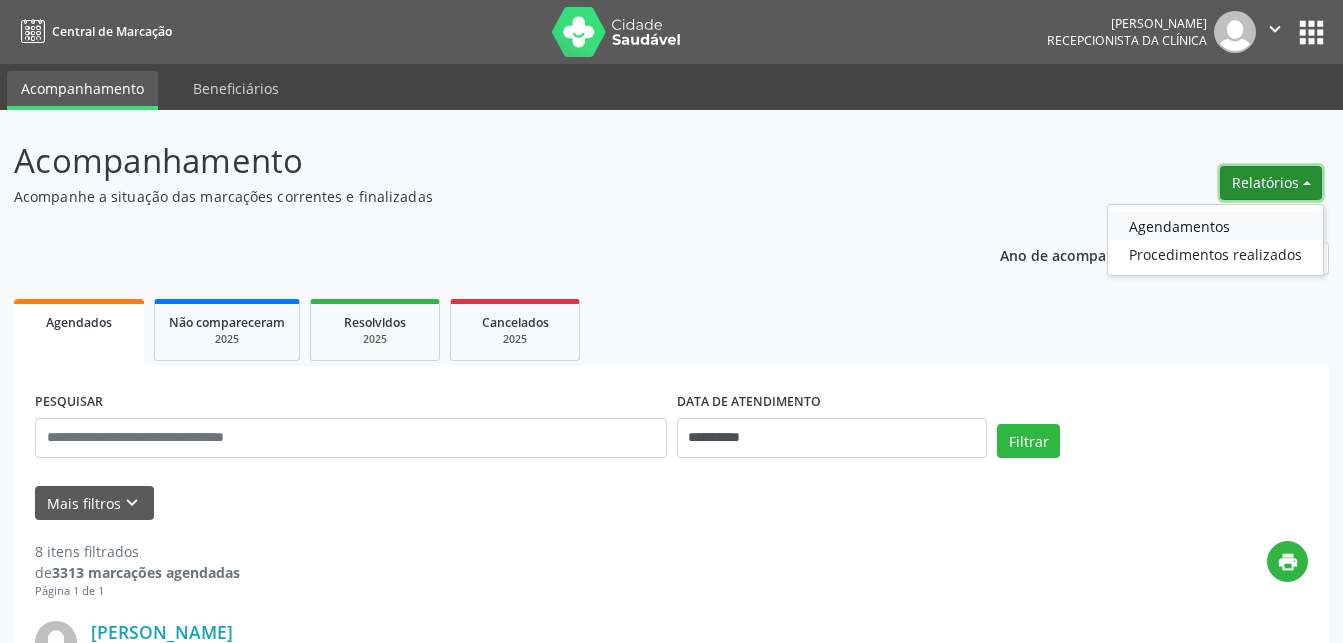 select on "*" 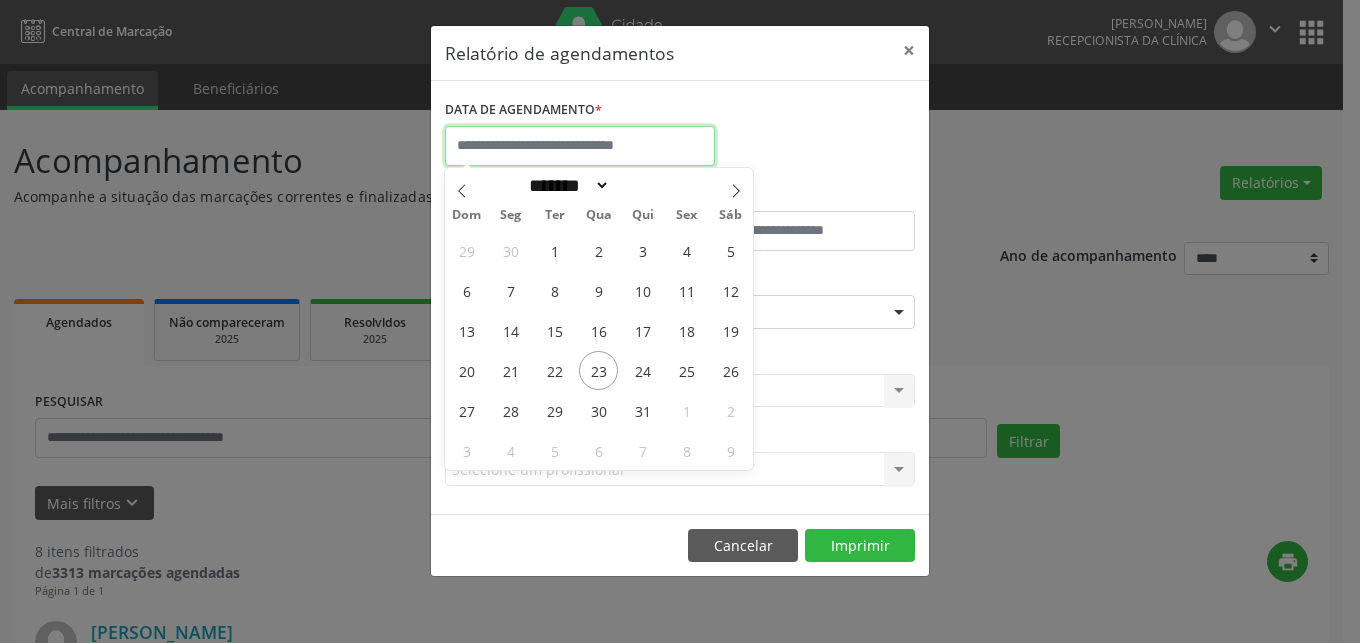 click at bounding box center [580, 146] 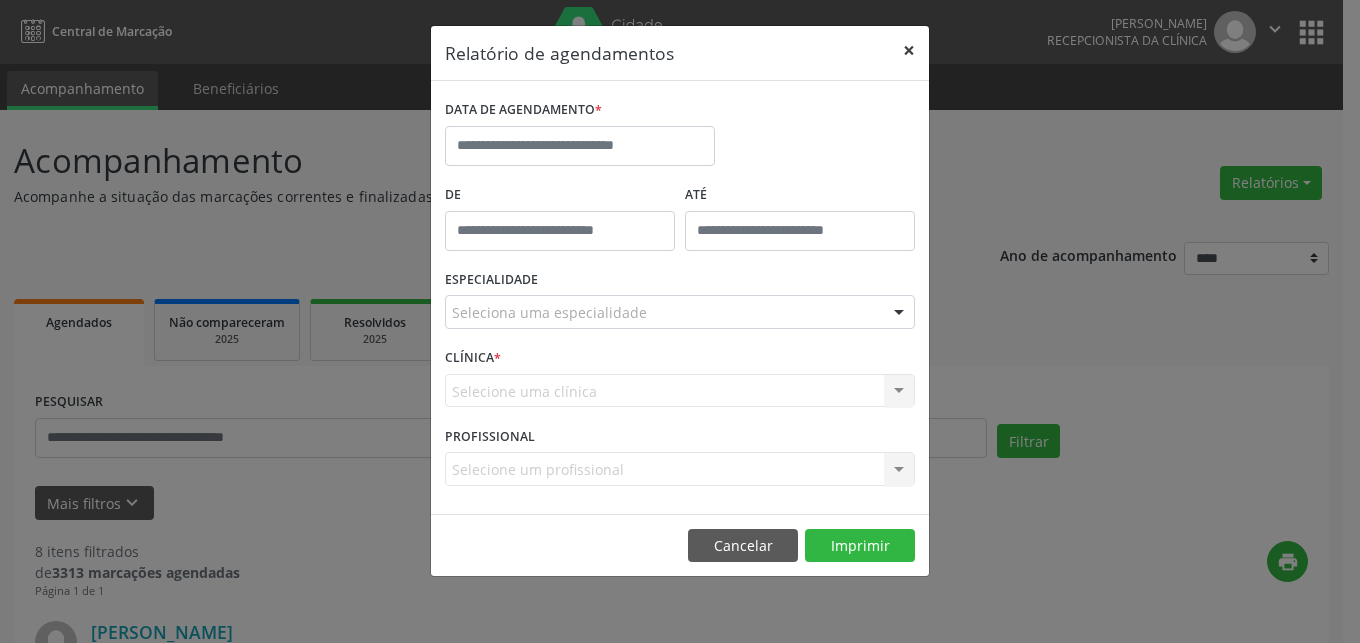 click on "×" at bounding box center (909, 50) 